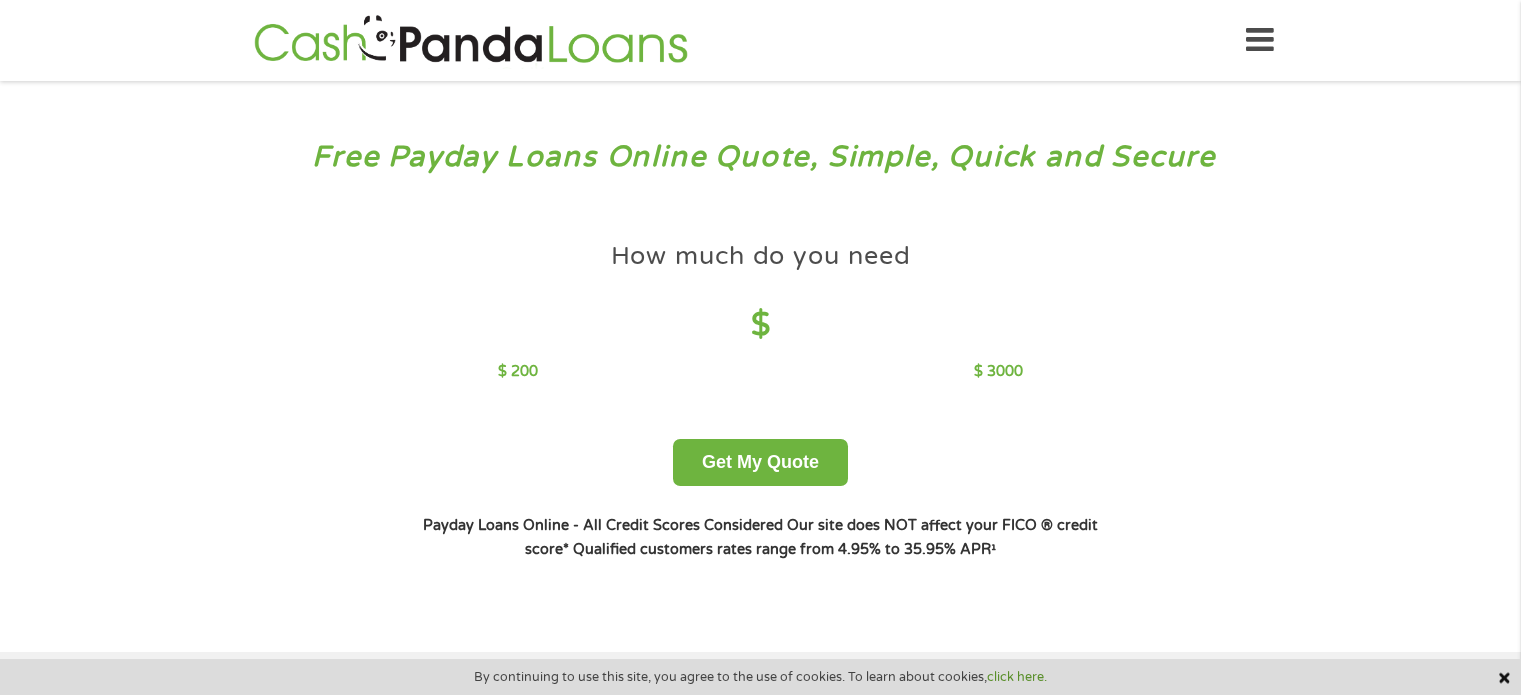 scroll, scrollTop: 0, scrollLeft: 0, axis: both 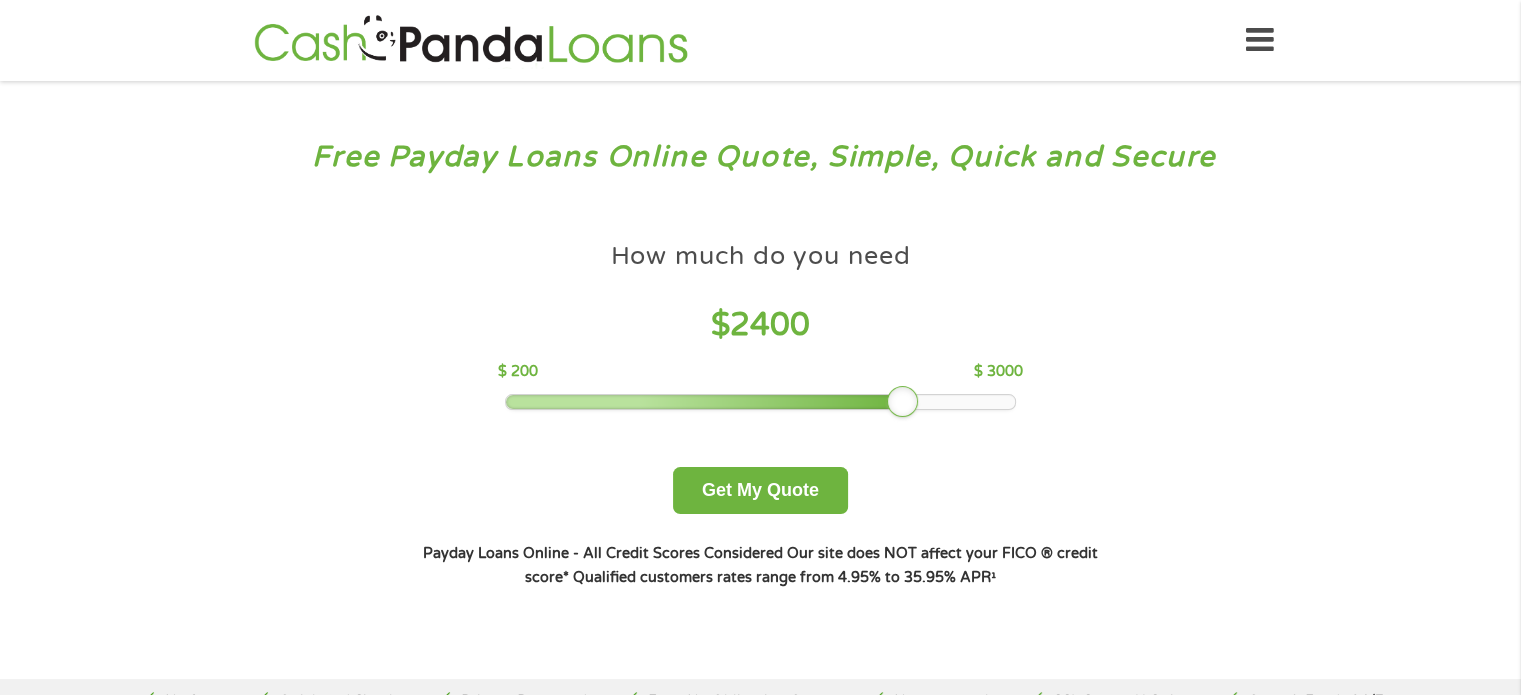 drag, startPoint x: 649, startPoint y: 399, endPoint x: 902, endPoint y: 403, distance: 253.03162 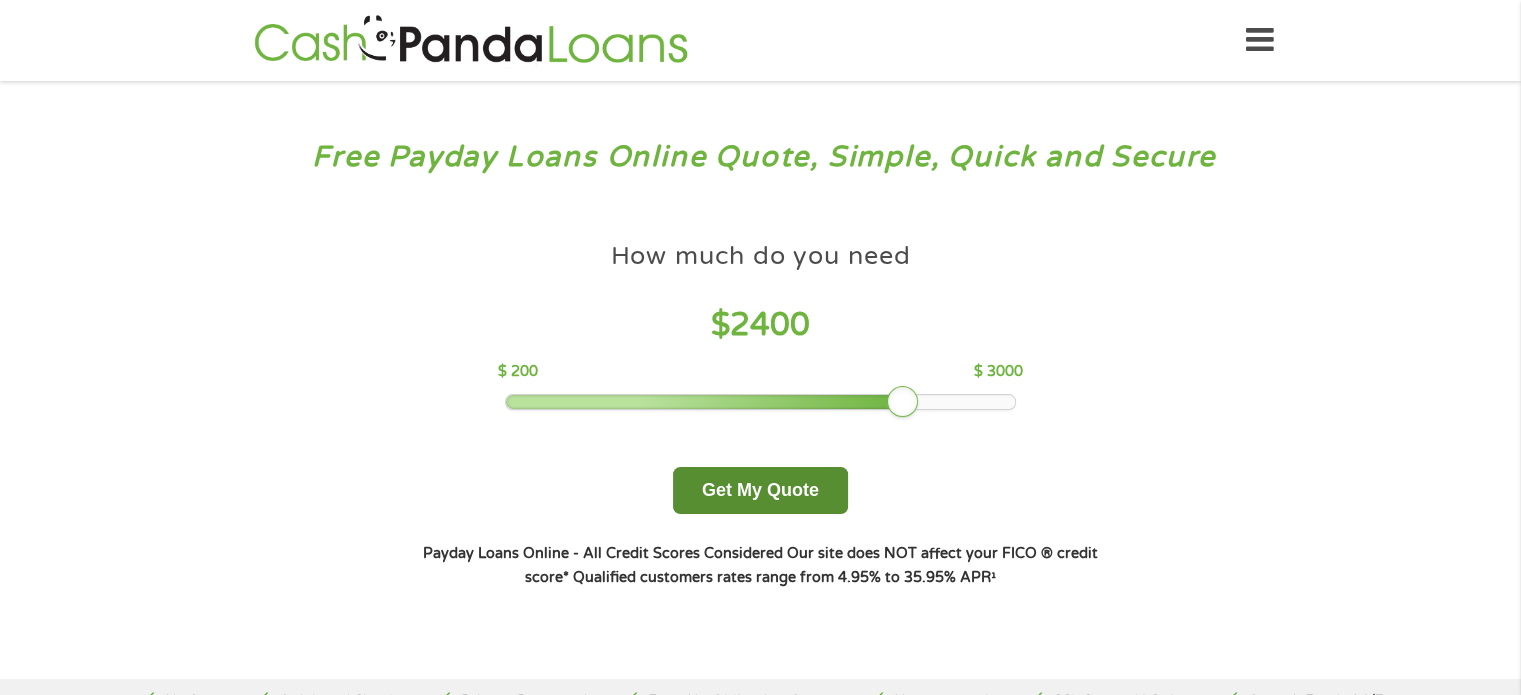 click on "Get My Quote" at bounding box center (760, 490) 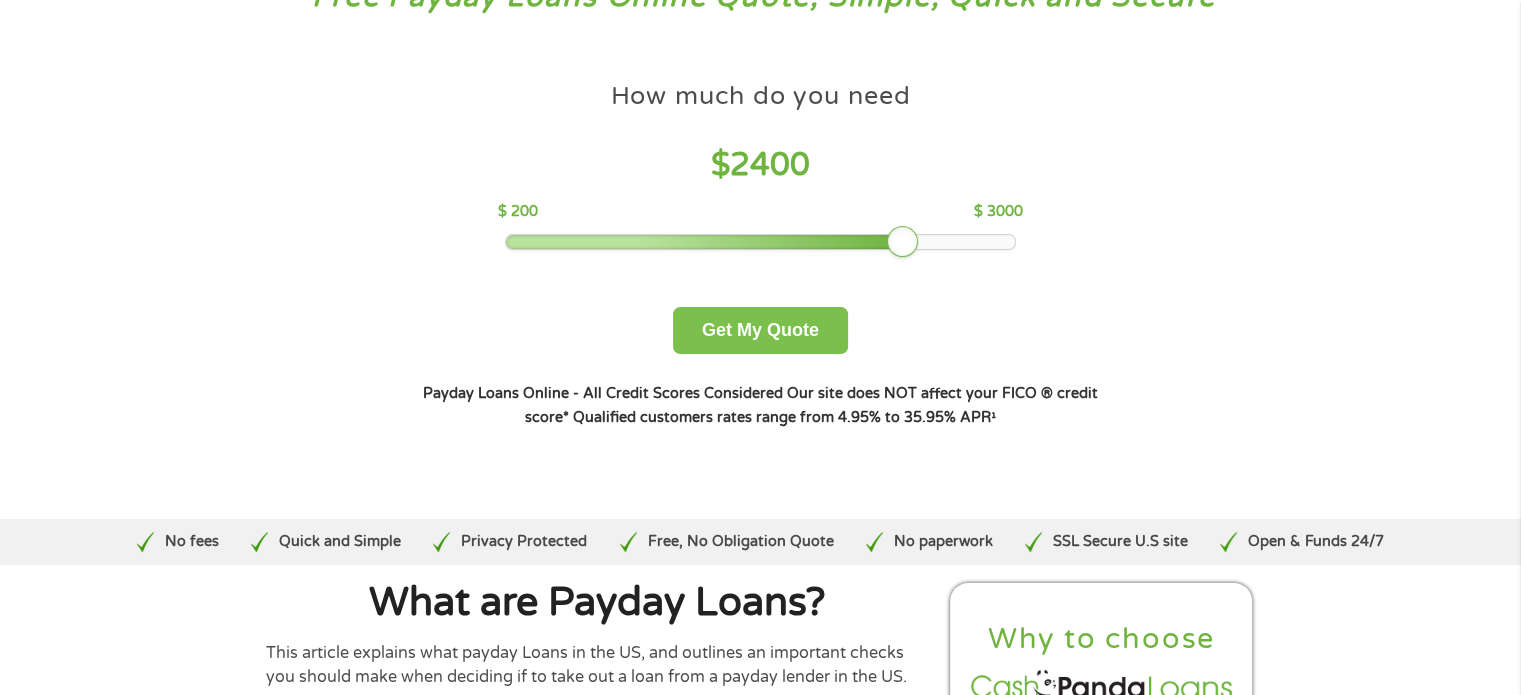 scroll, scrollTop: 182, scrollLeft: 0, axis: vertical 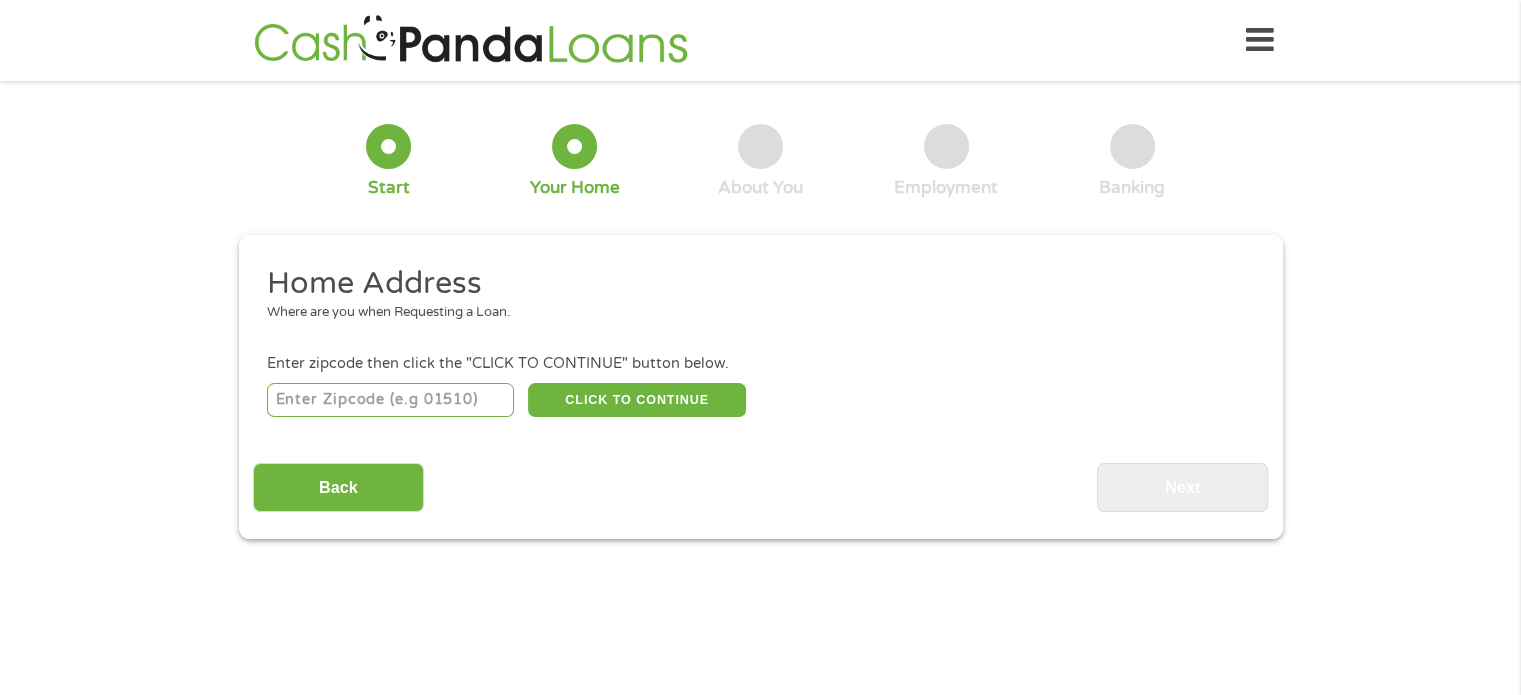 click at bounding box center (390, 400) 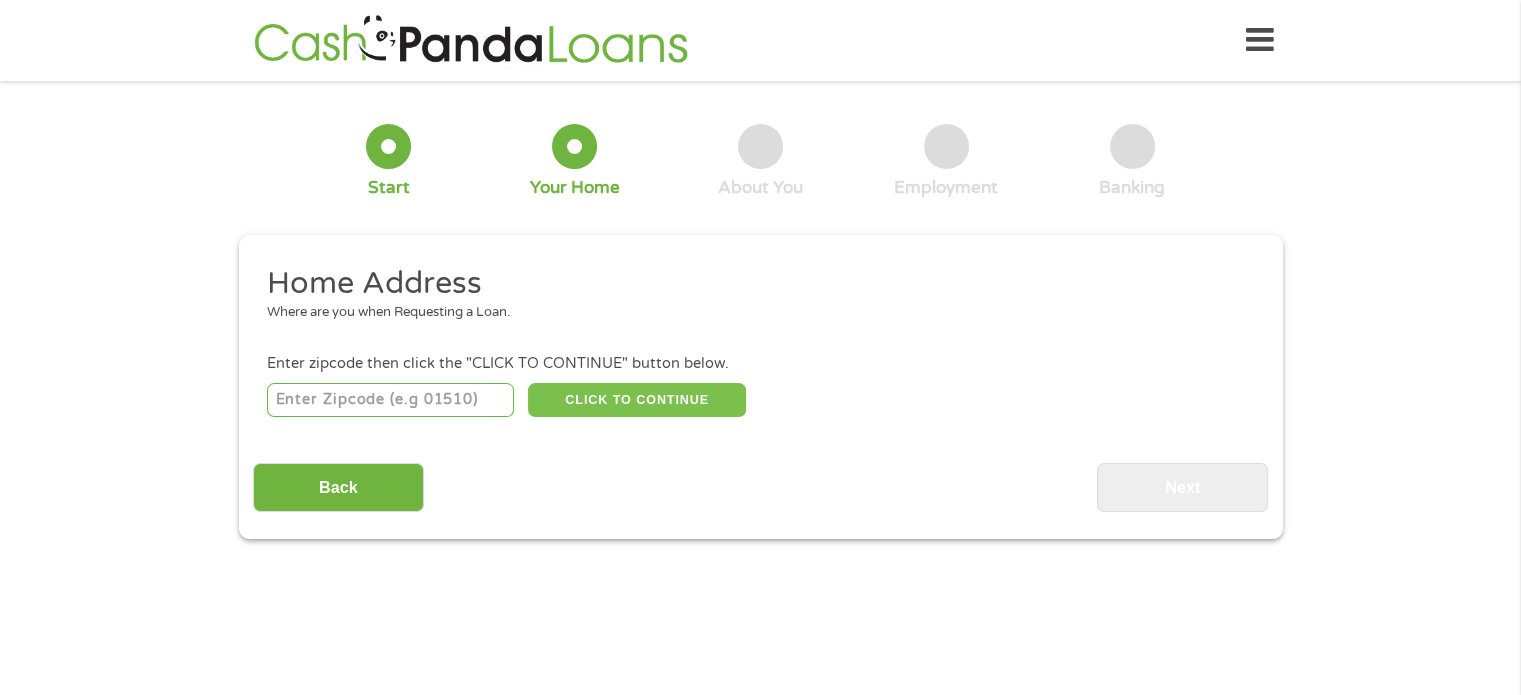type on "[ZIP]" 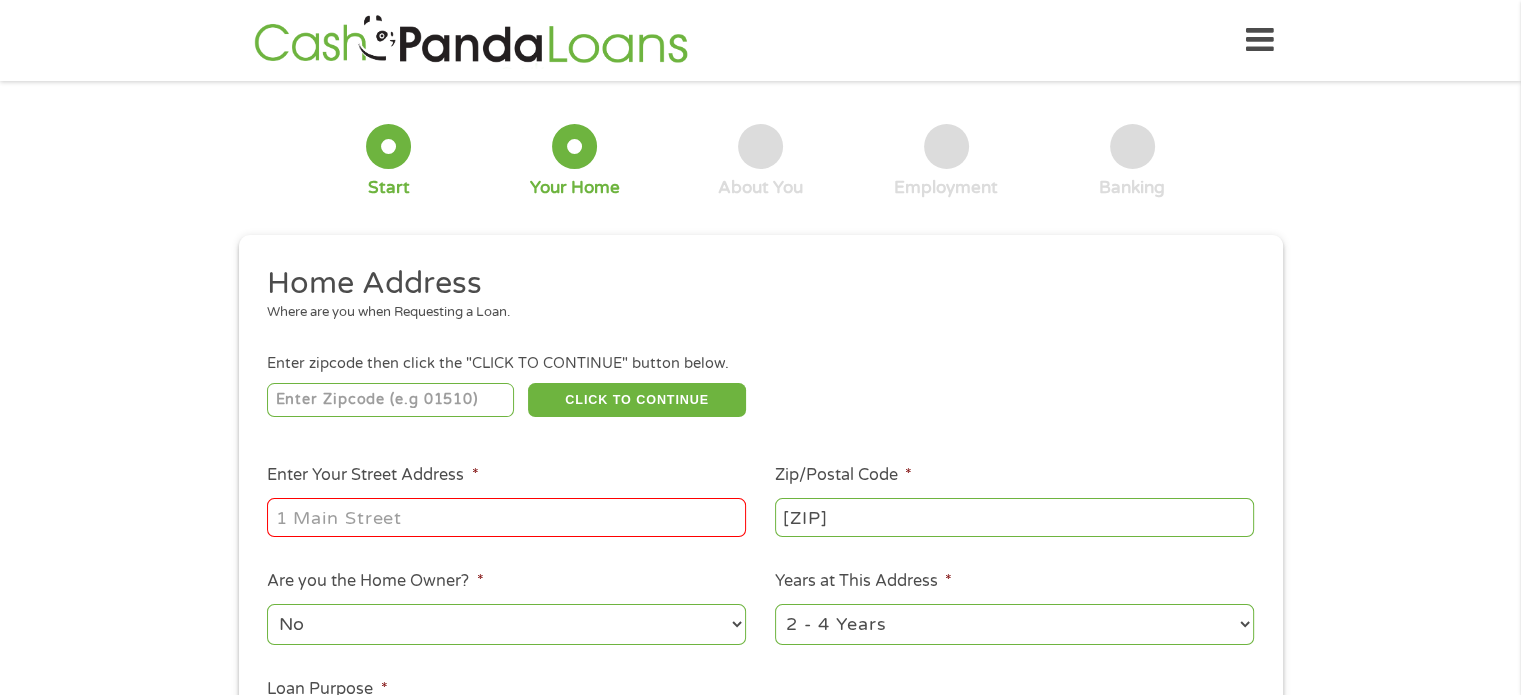 click on "Enter Your Street Address *" at bounding box center (506, 517) 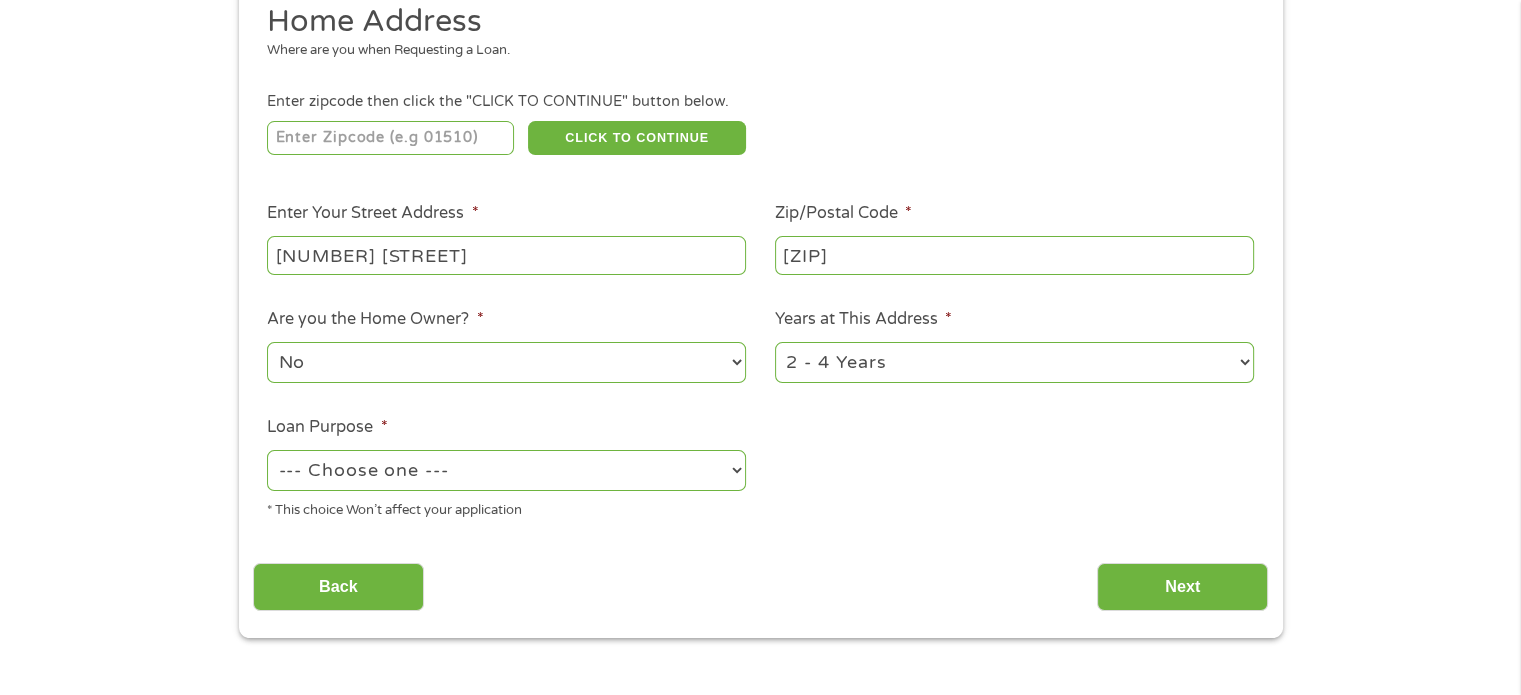 scroll, scrollTop: 263, scrollLeft: 0, axis: vertical 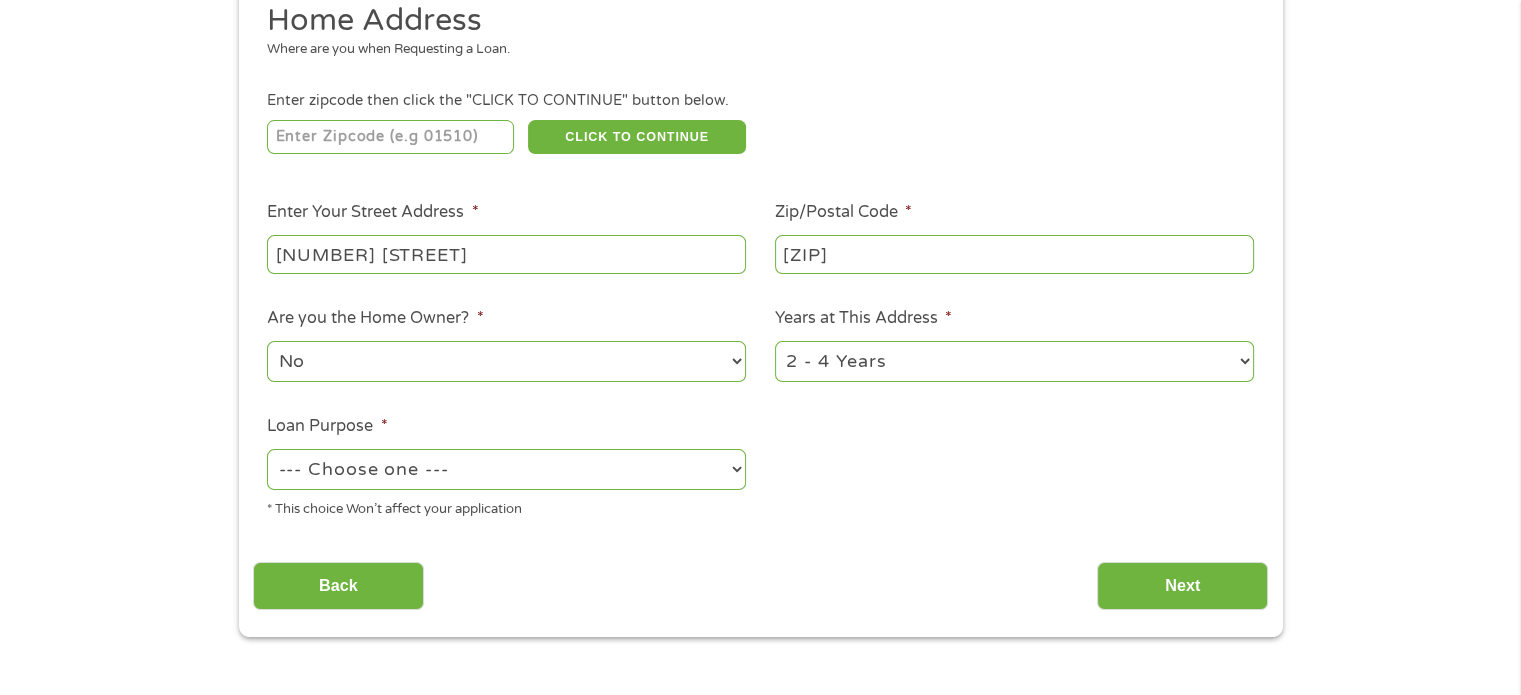 type on "[NUMBER] [STREET]" 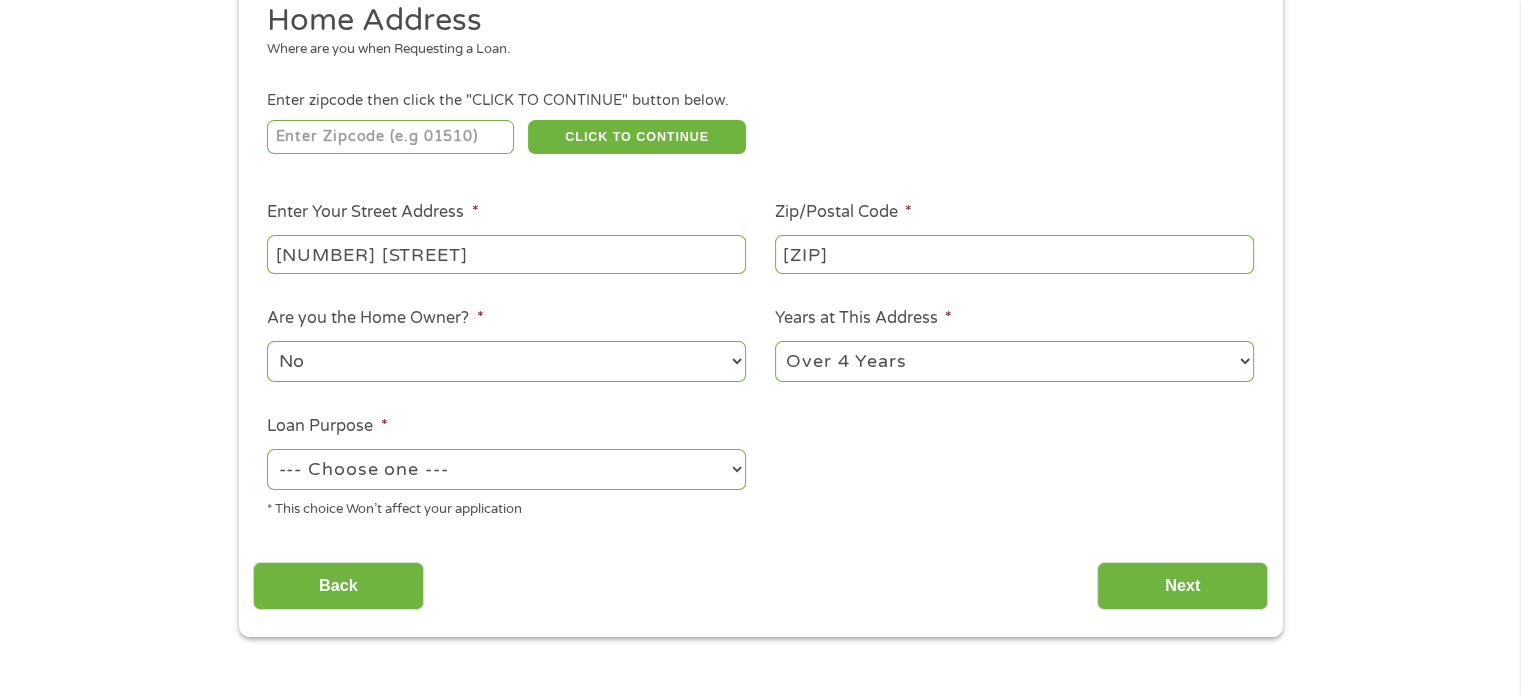 click on "1 Year or less 1 - 2 Years 2 - 4 Years Over 4 Years" at bounding box center [1014, 361] 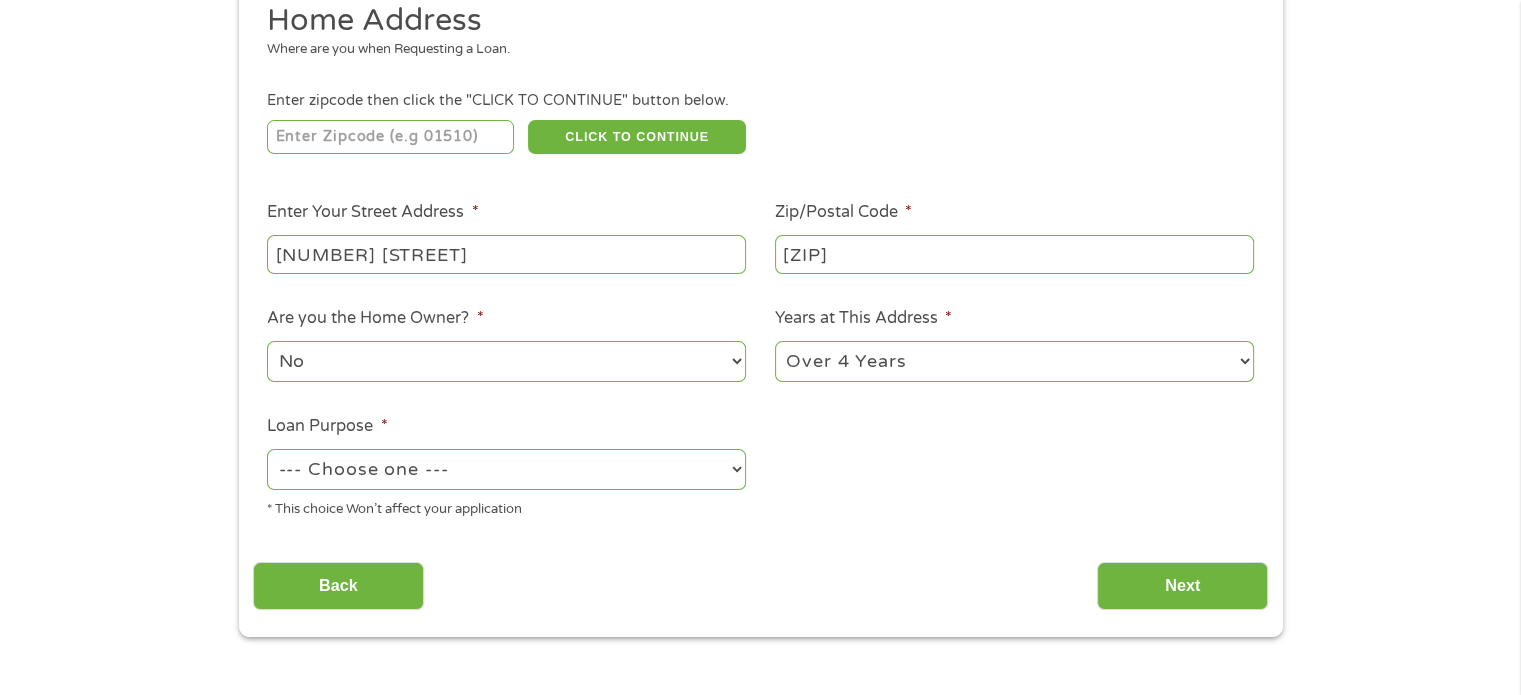 select on "shorttermcash" 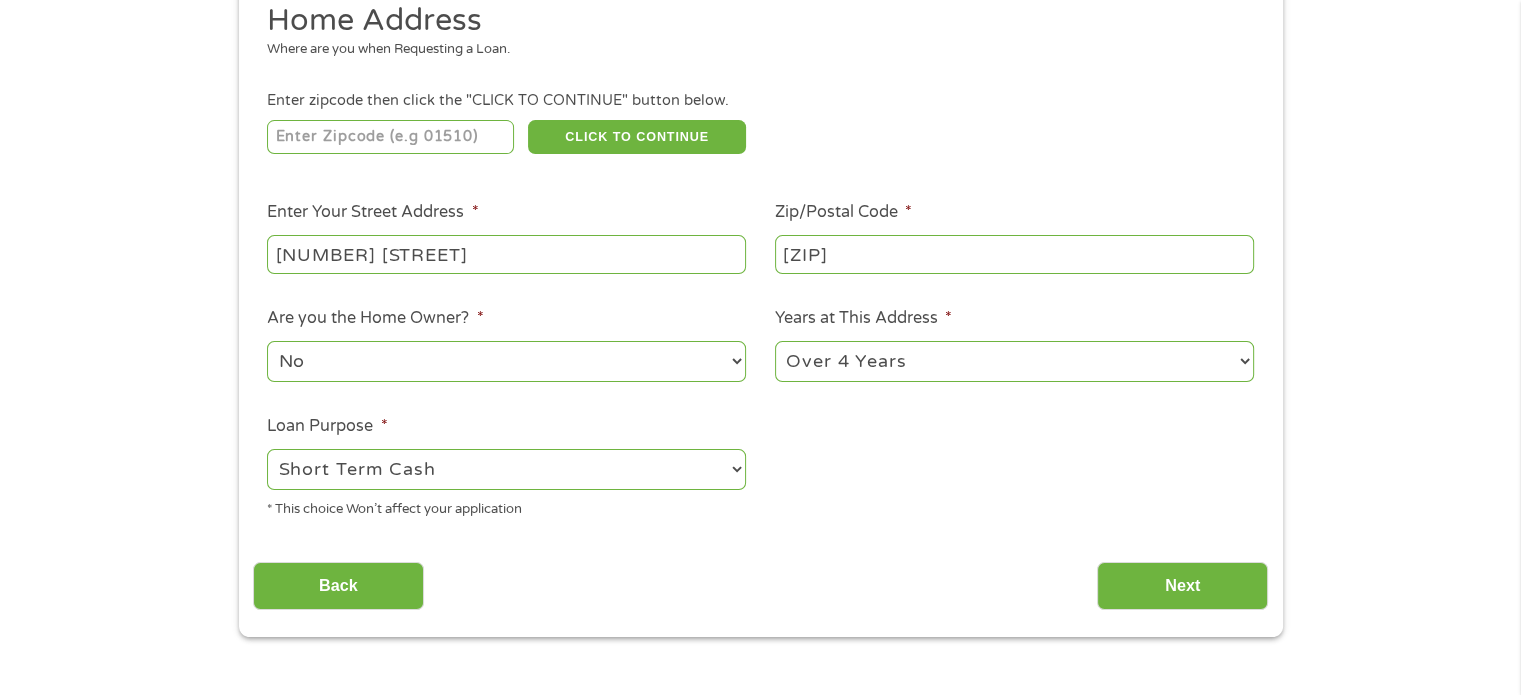 click on "--- Choose one --- Pay Bills Debt Consolidation Home Improvement Major Purchase Car Loan Short Term Cash Medical Expenses Other" at bounding box center [506, 469] 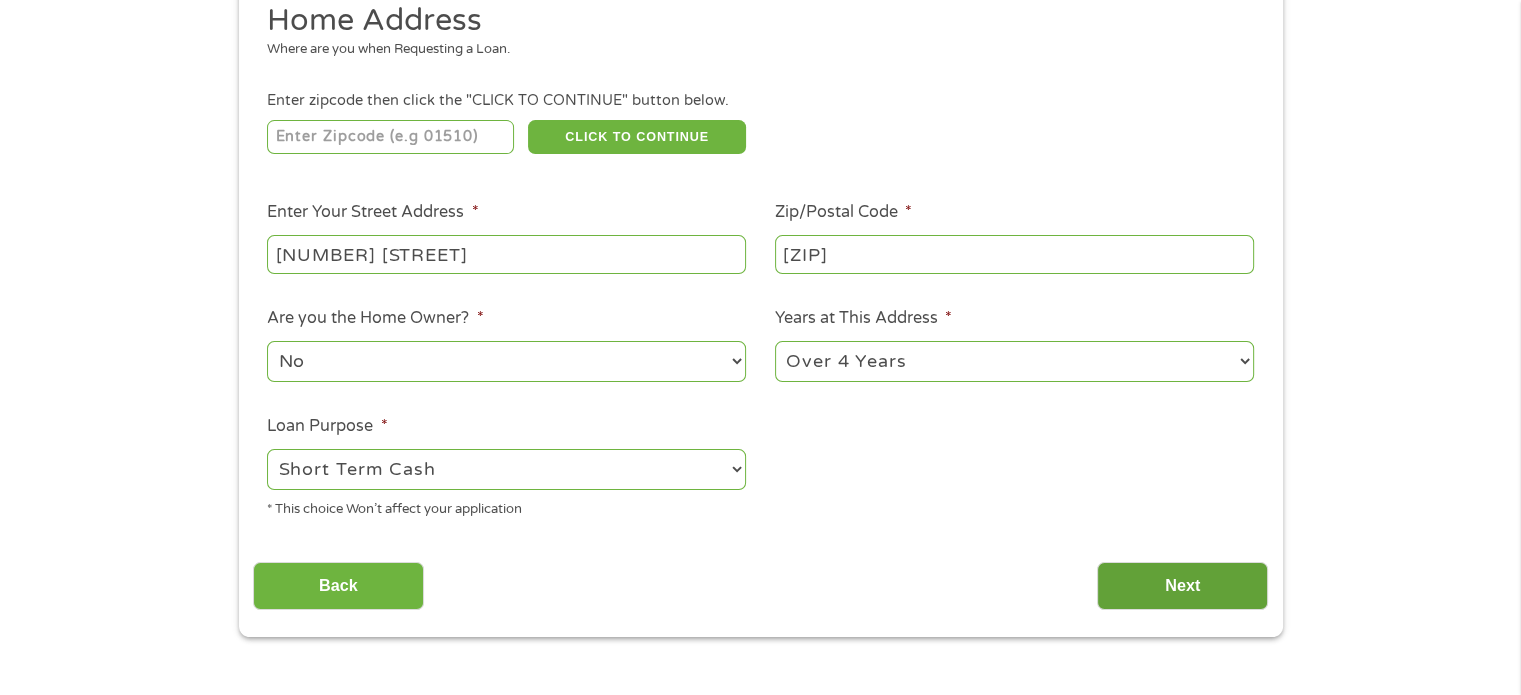 click on "Next" at bounding box center [1182, 586] 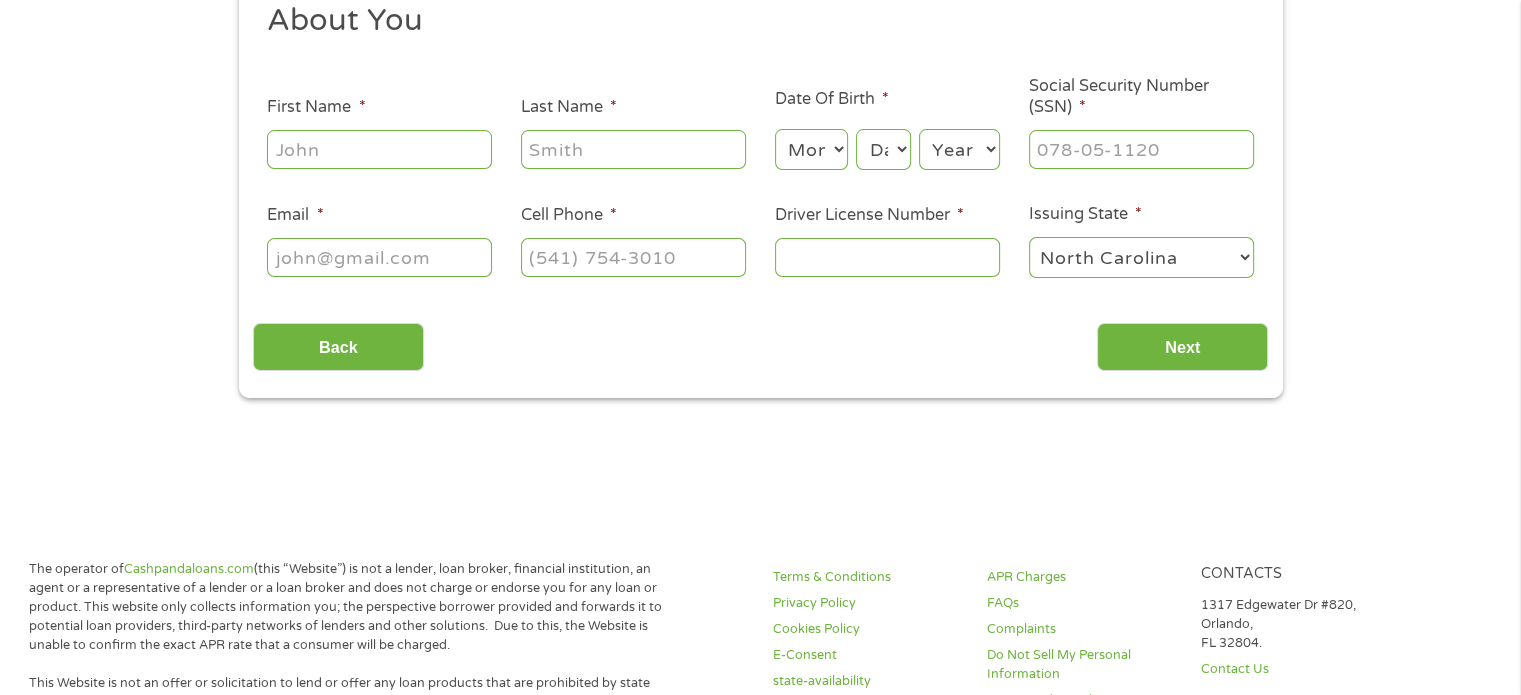scroll, scrollTop: 108, scrollLeft: 0, axis: vertical 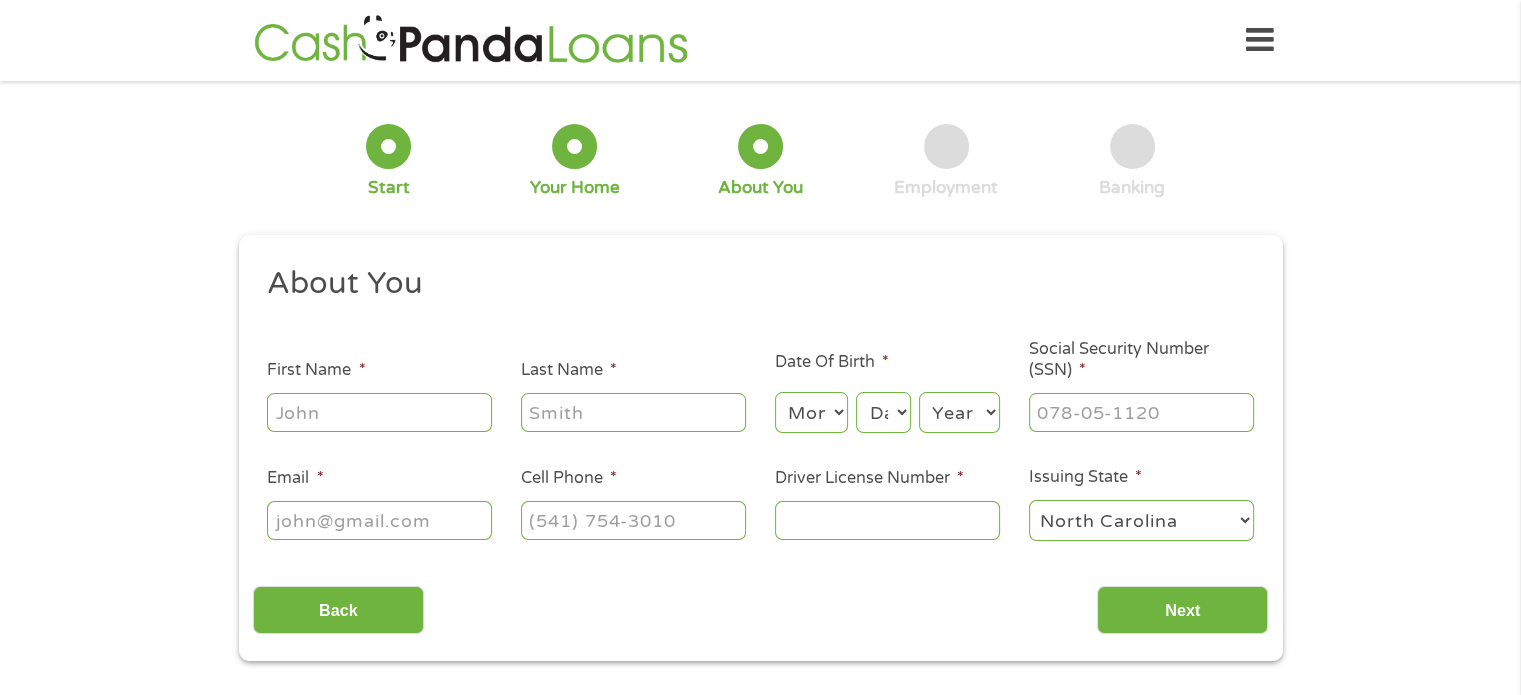 click on "First Name *" at bounding box center [379, 412] 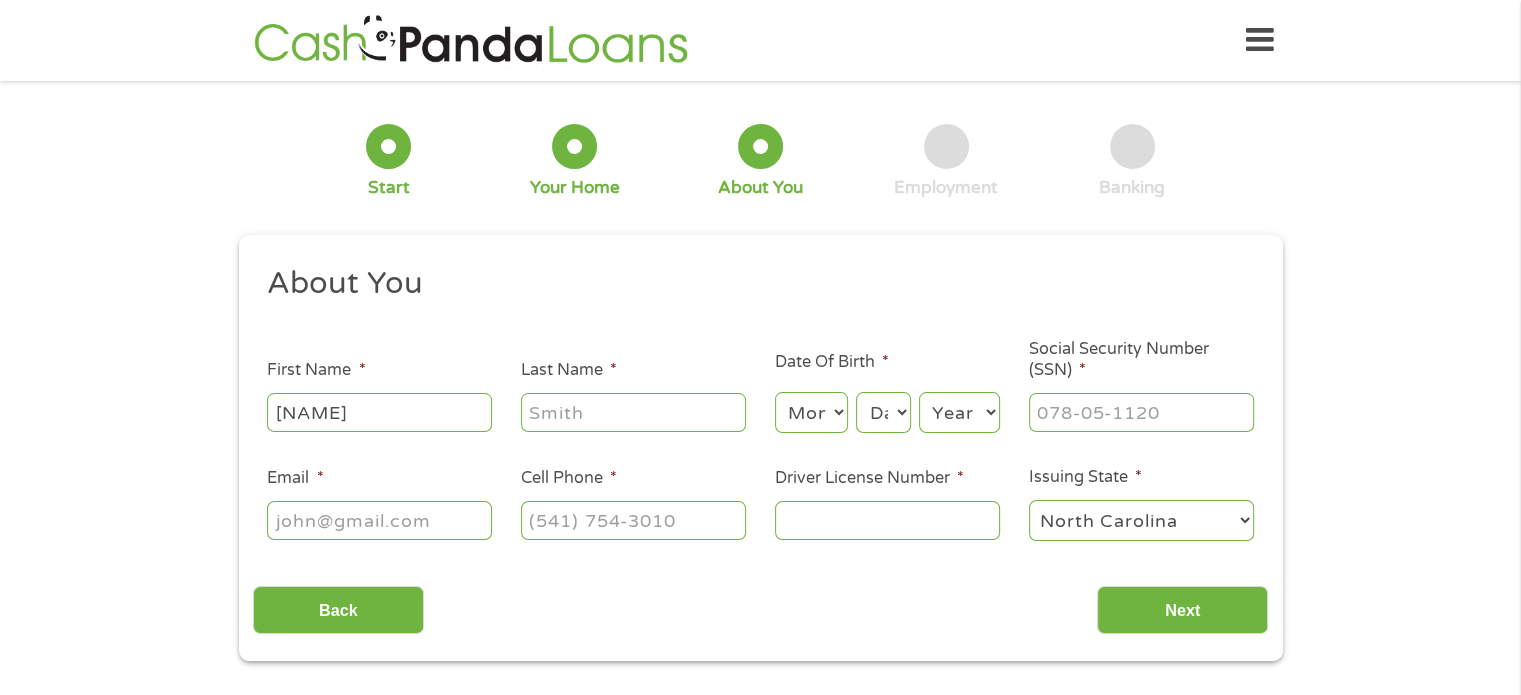 type on "[NAME]" 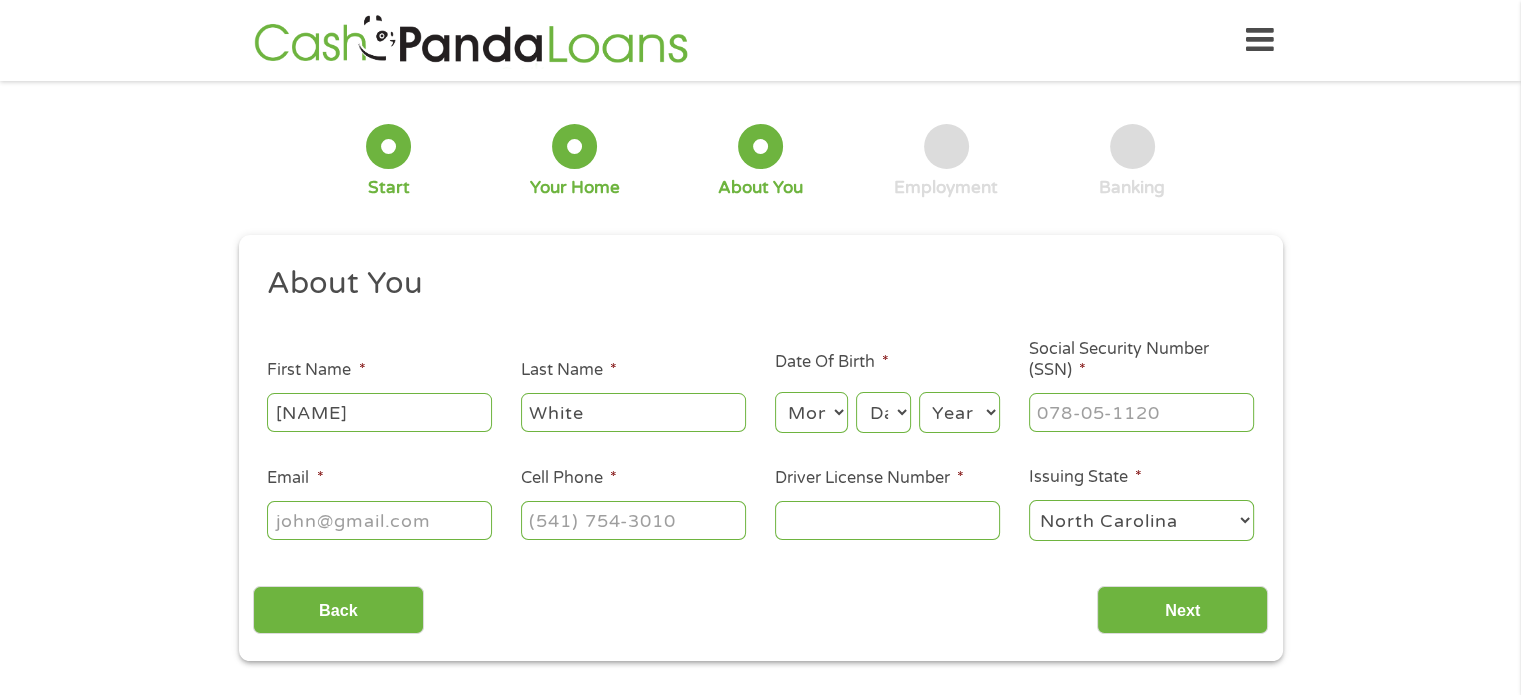 type on "White" 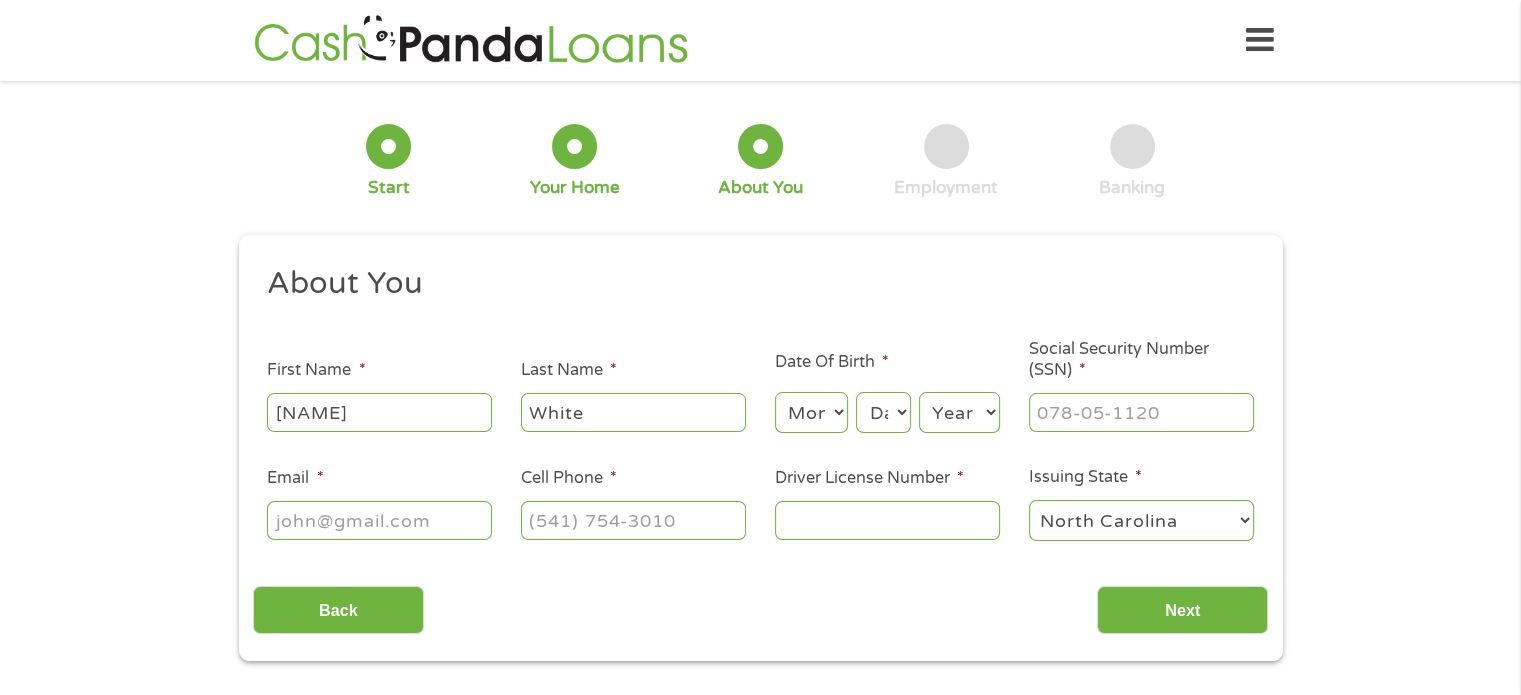 select on "9" 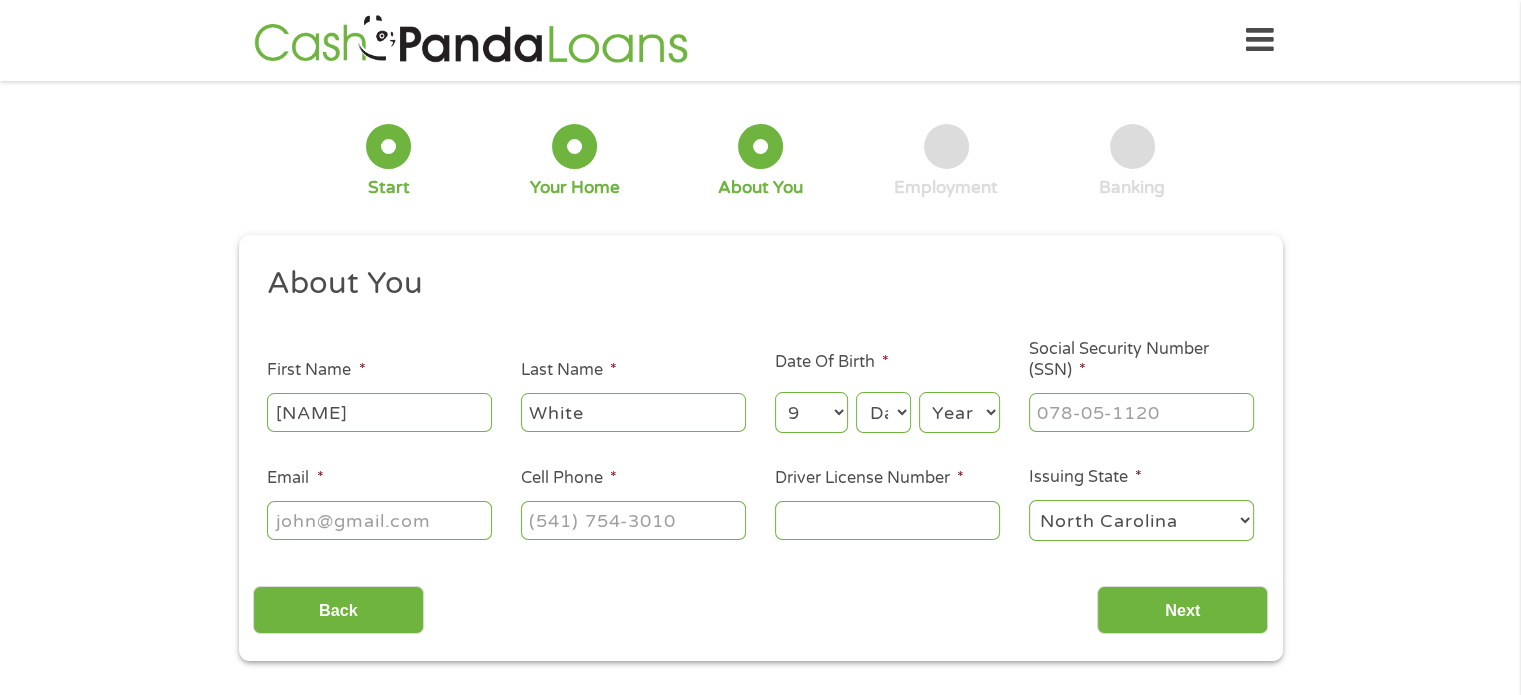 click on "Month 1 2 3 4 5 6 7 8 9 10 11 12" at bounding box center (811, 412) 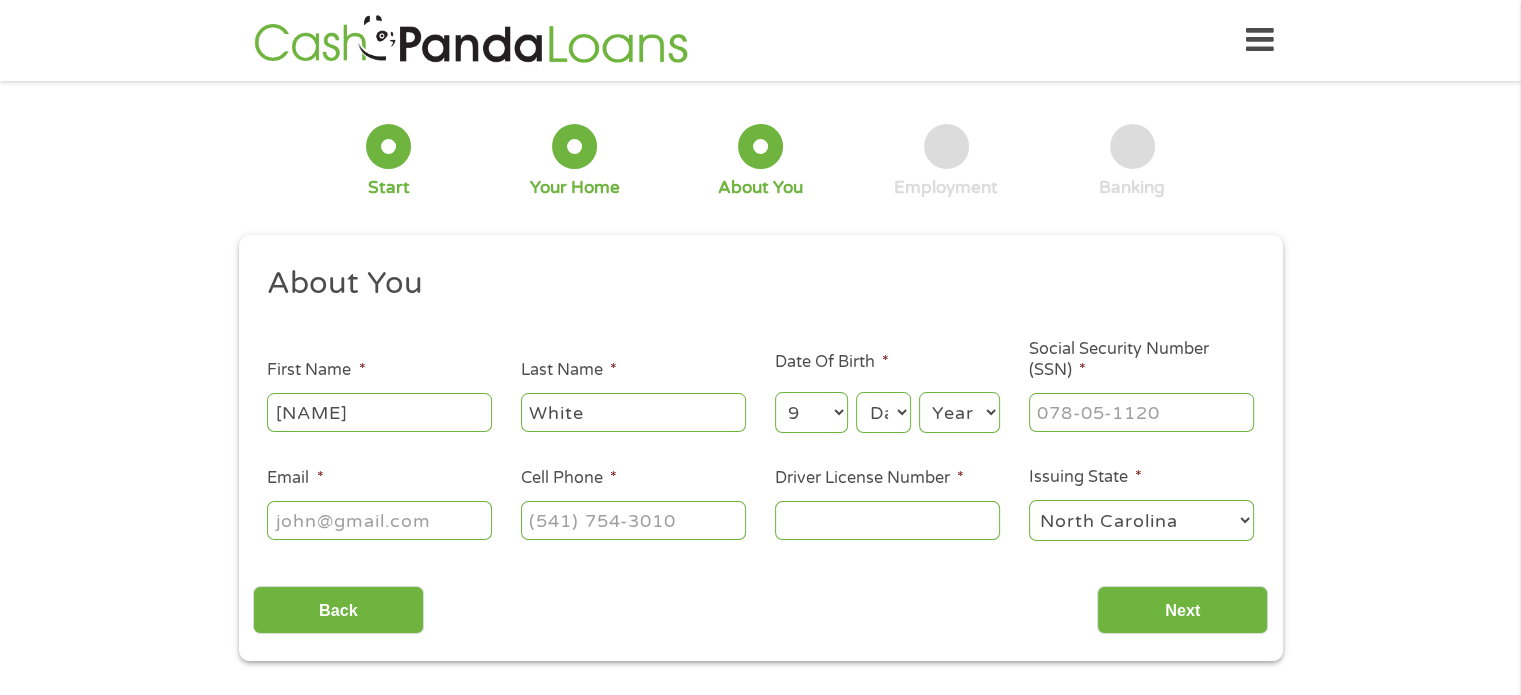 select on "6" 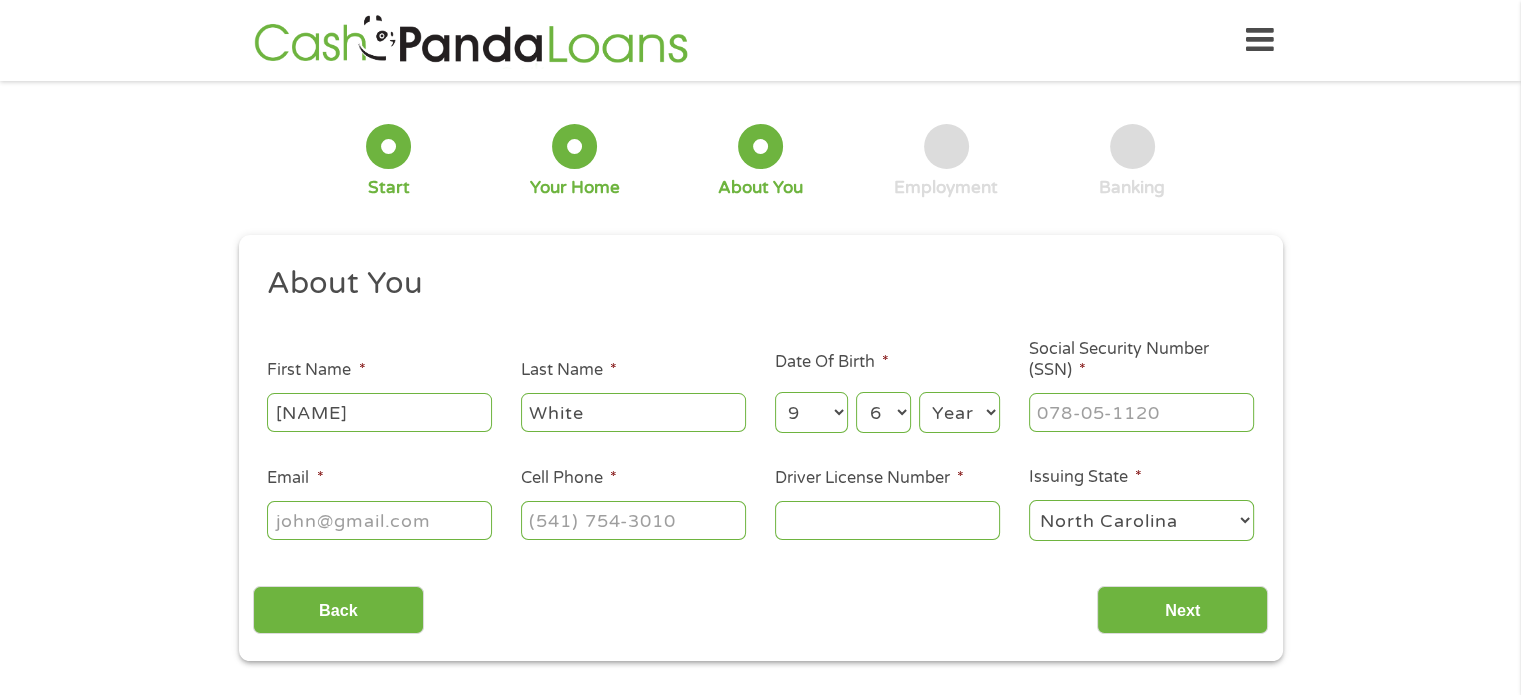 click on "Day 1 2 3 4 5 6 7 8 9 10 11 12 13 14 15 16 17 18 19 20 21 22 23 24 25 26 27 28 29 30 31" at bounding box center (883, 412) 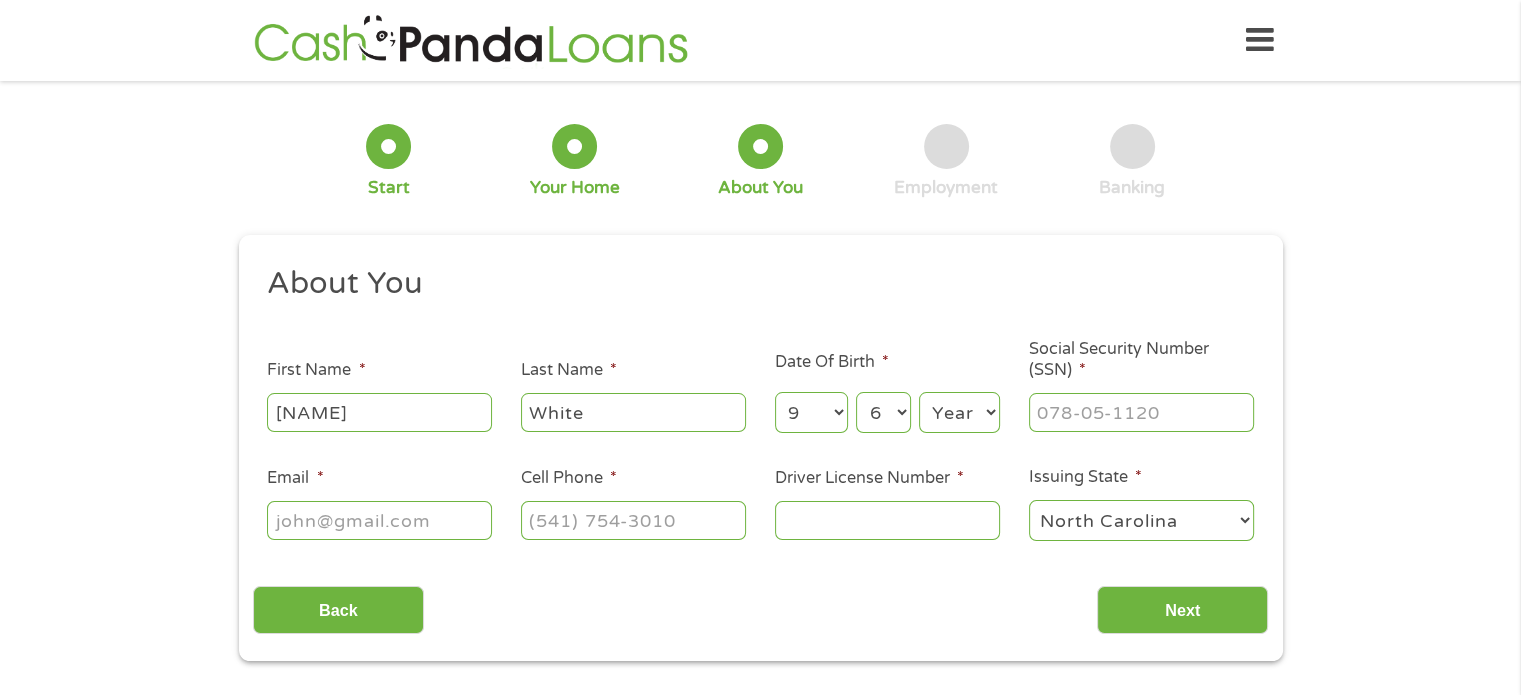 select on "2002" 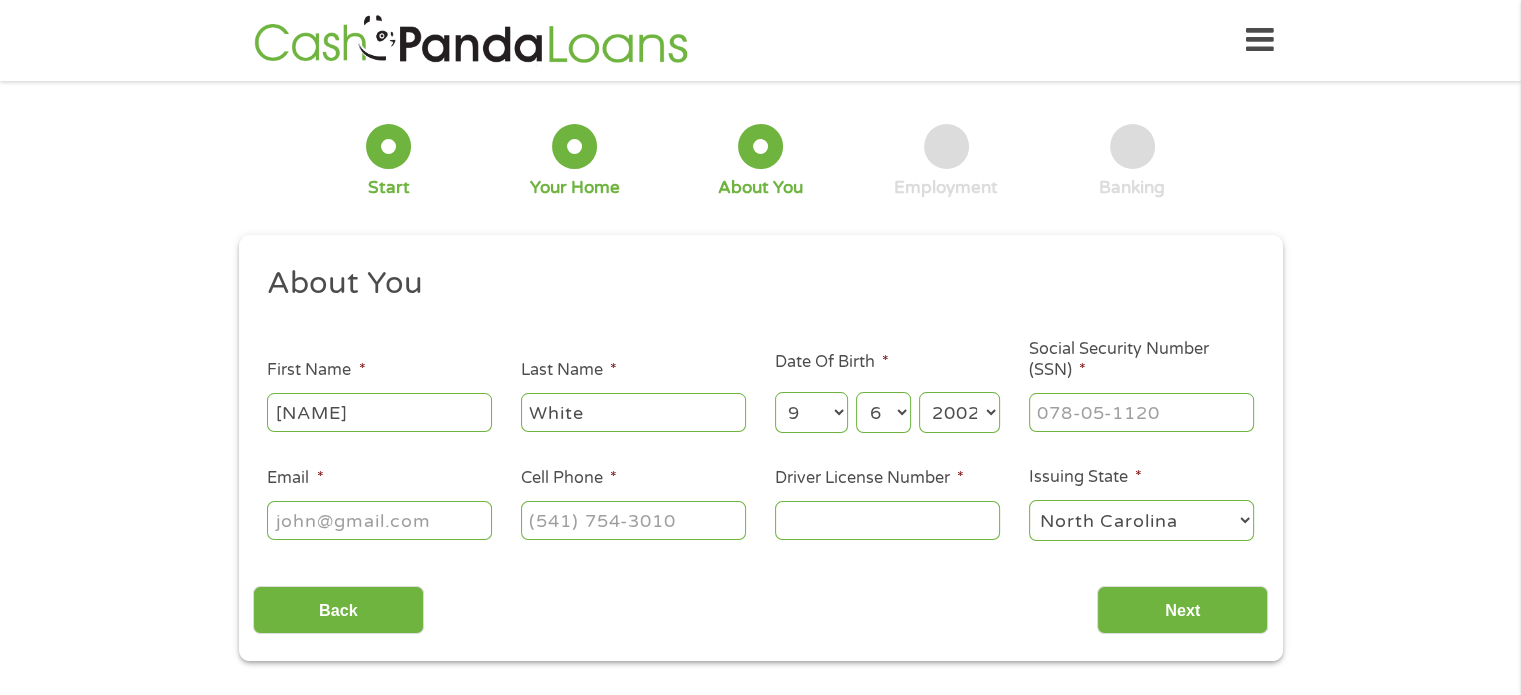 click on "Year 2007 2006 2005 2004 2003 2002 2001 2000 1999 1998 1997 1996 1995 1994 1993 1992 1991 1990 1989 1988 1987 1986 1985 1984 1983 1982 1981 1980 1979 1978 1977 1976 1975 1974 1973 1972 1971 1970 1969 1968 1967 1966 1965 1964 1963 1962 1961 1960 1959 1958 1957 1956 1955 1954 1953 1952 1951 1950 1949 1948 1947 1946 1945 1944 1943 1942 1941 1940 1939 1938 1937 1936 1935 1934 1933 1932 1931 1930 1929 1928 1927 1926 1925 1924 1923 1922 1921 1920" at bounding box center (959, 412) 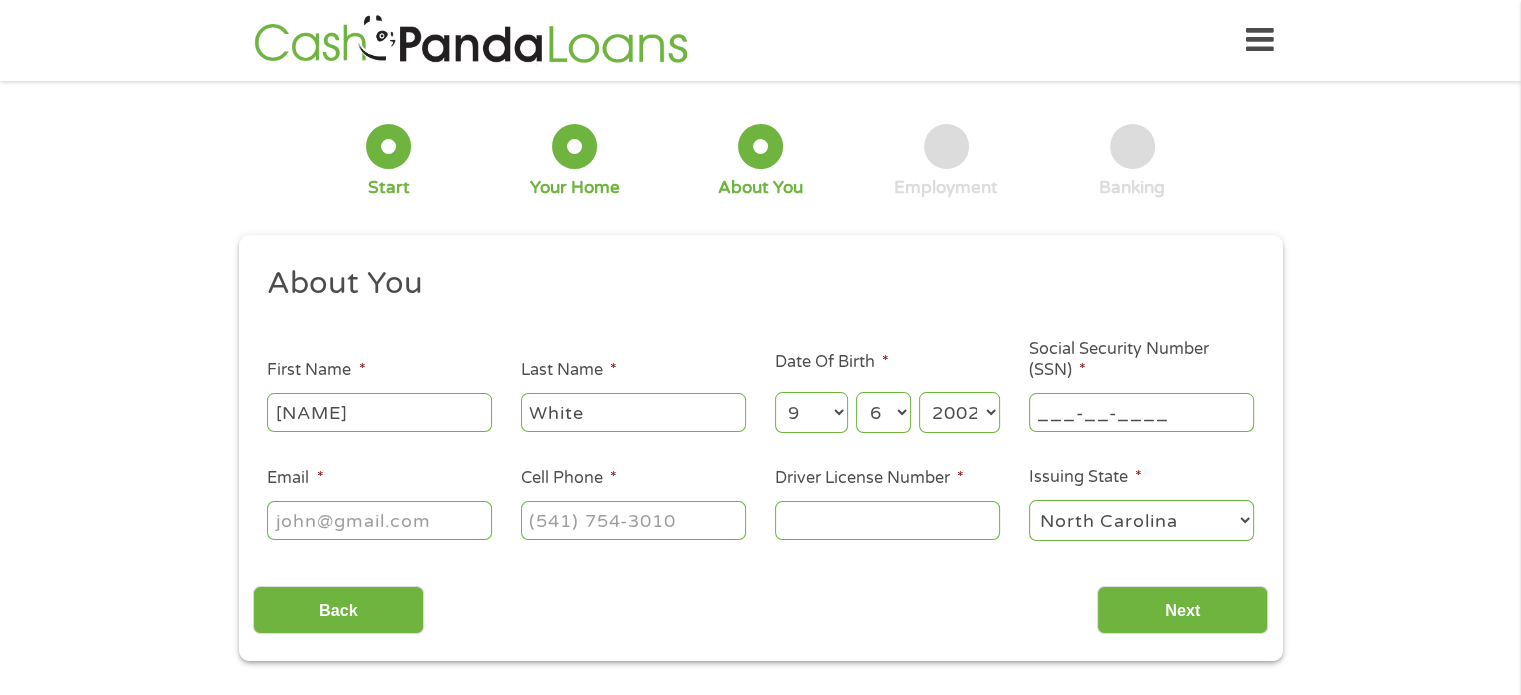 click on "___-__-____" at bounding box center [1141, 412] 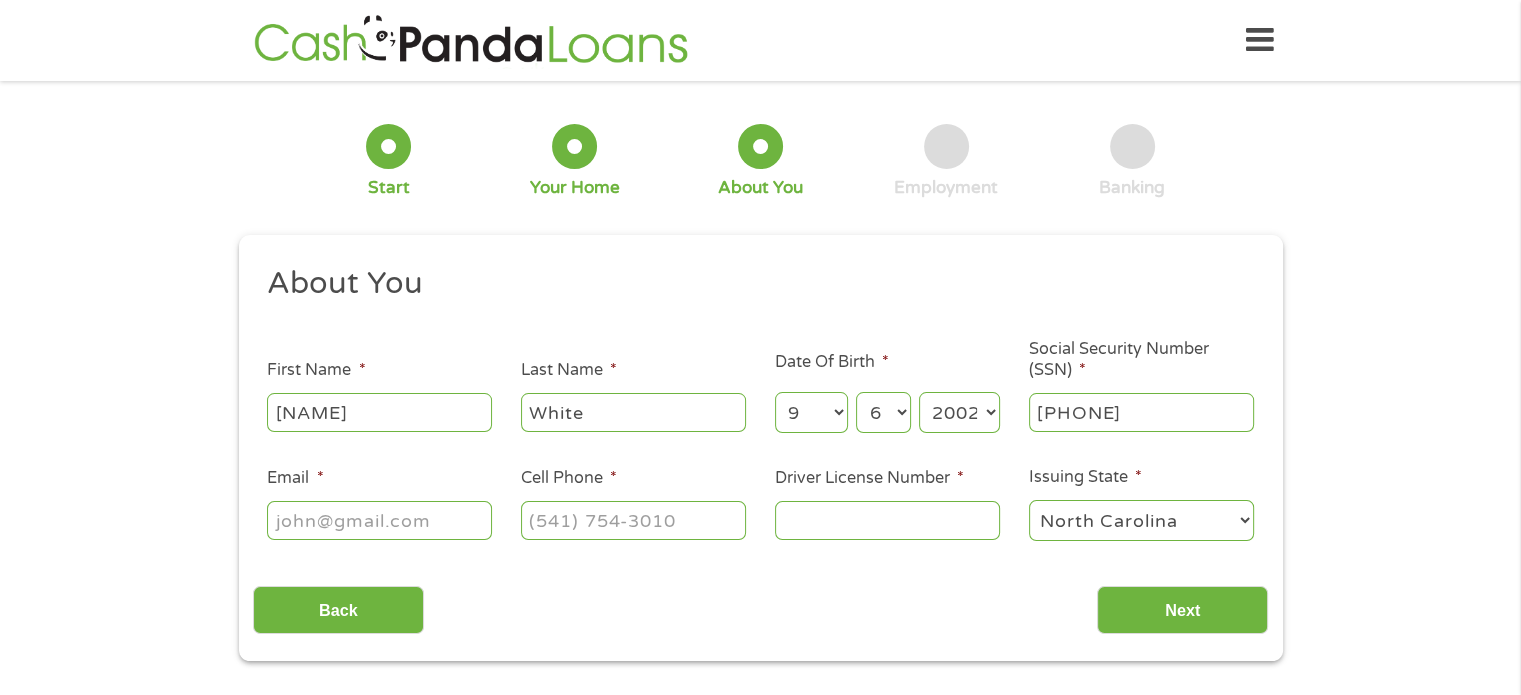type on "[PHONE]" 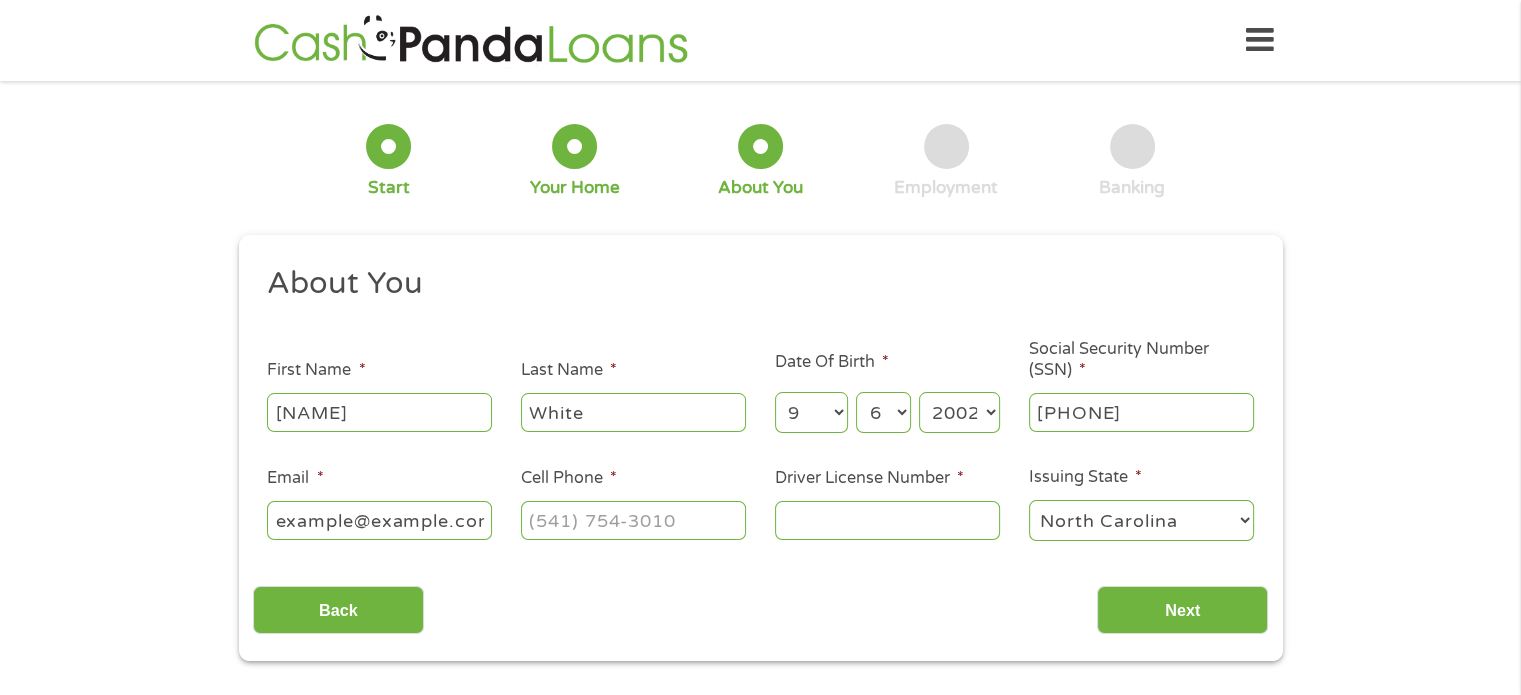 type on "example@example.com" 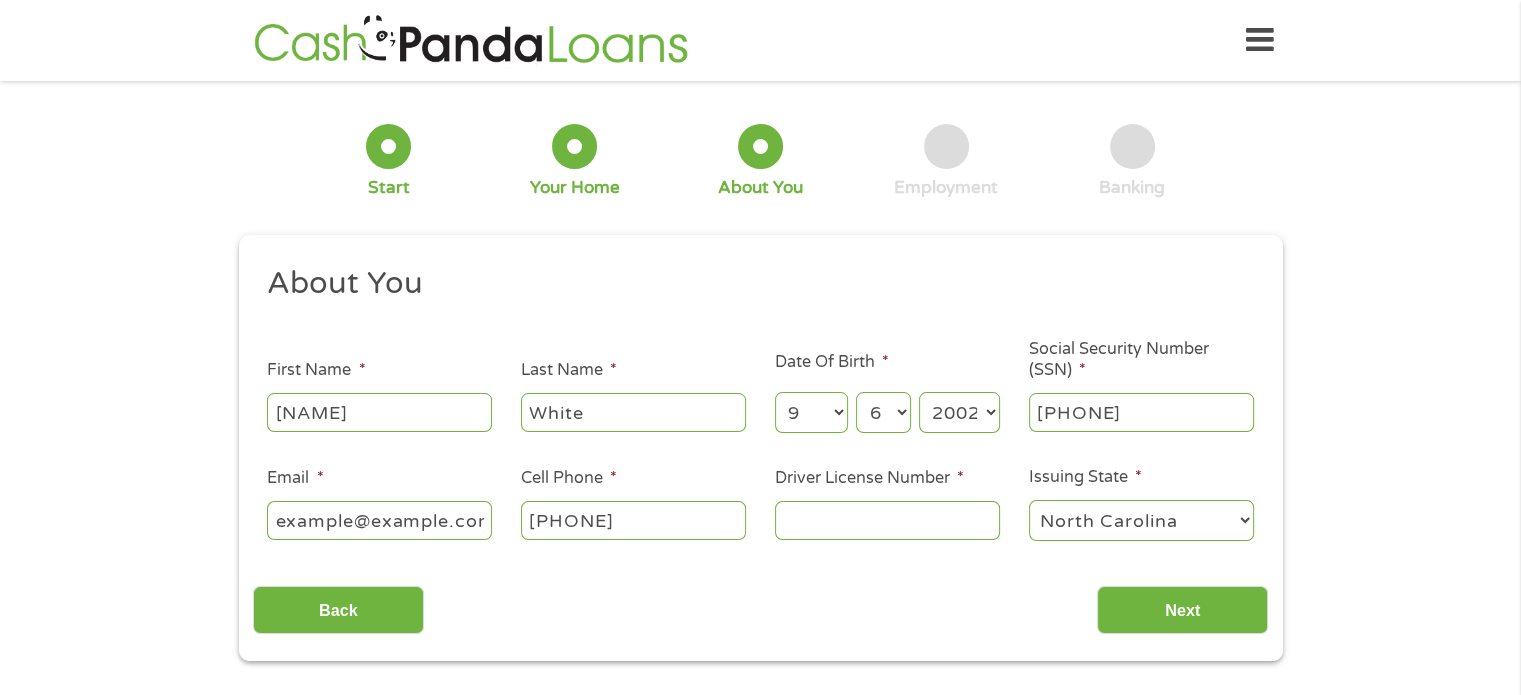 type on "[PHONE]" 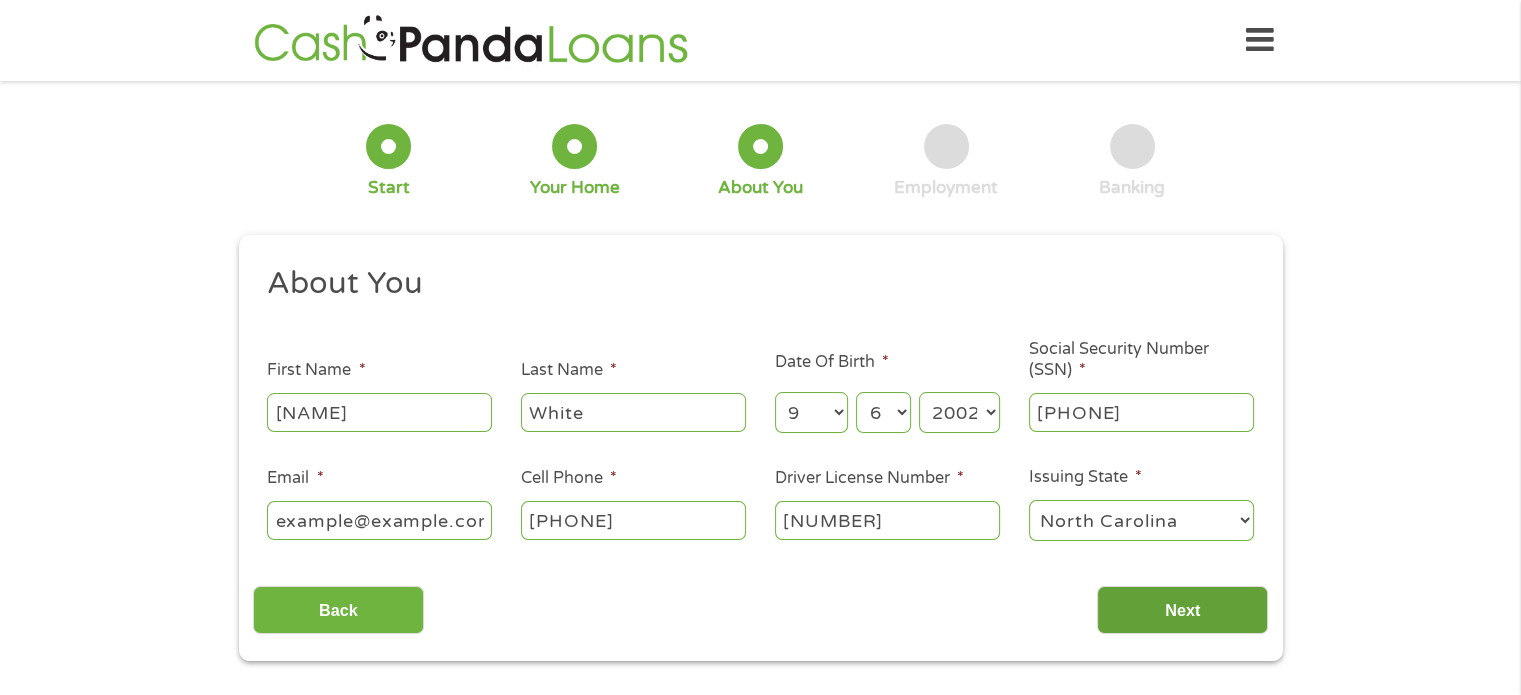 type on "[NUMBER]" 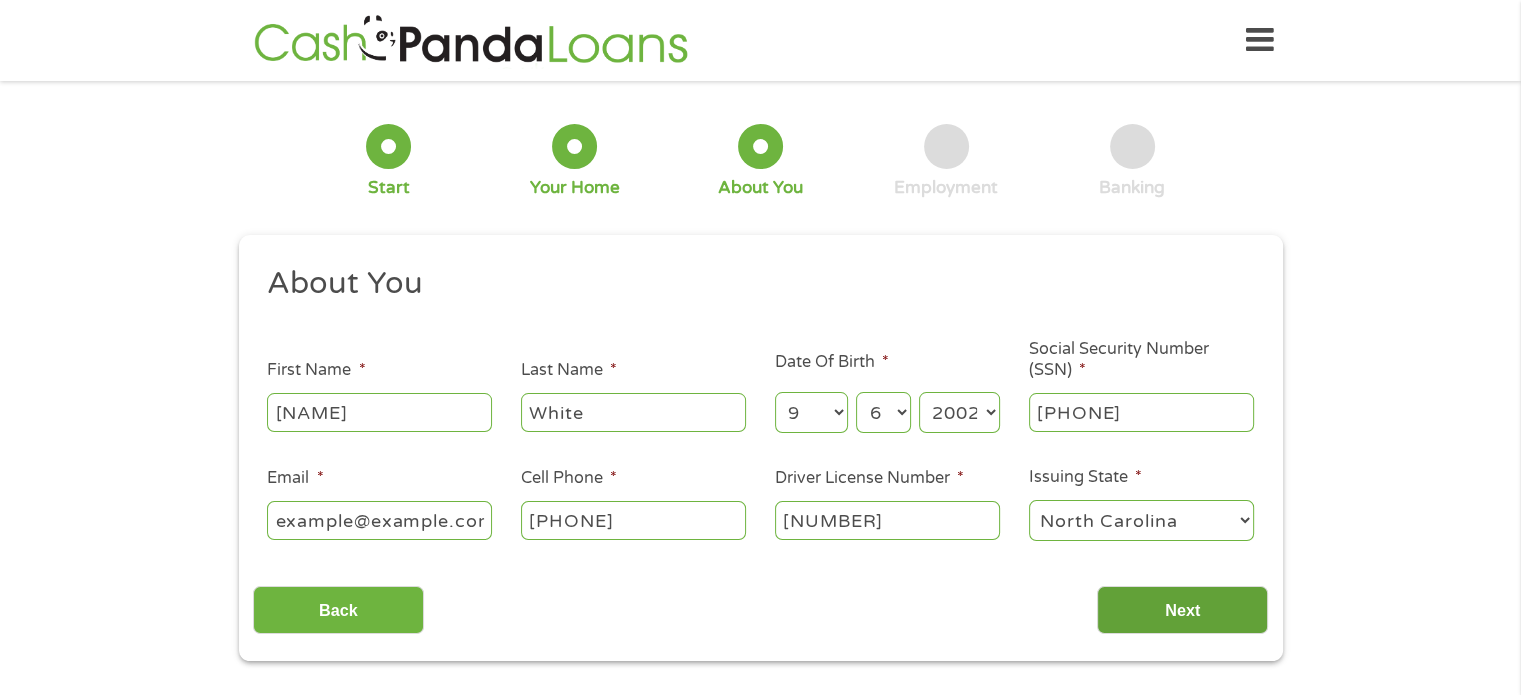 scroll, scrollTop: 8, scrollLeft: 8, axis: both 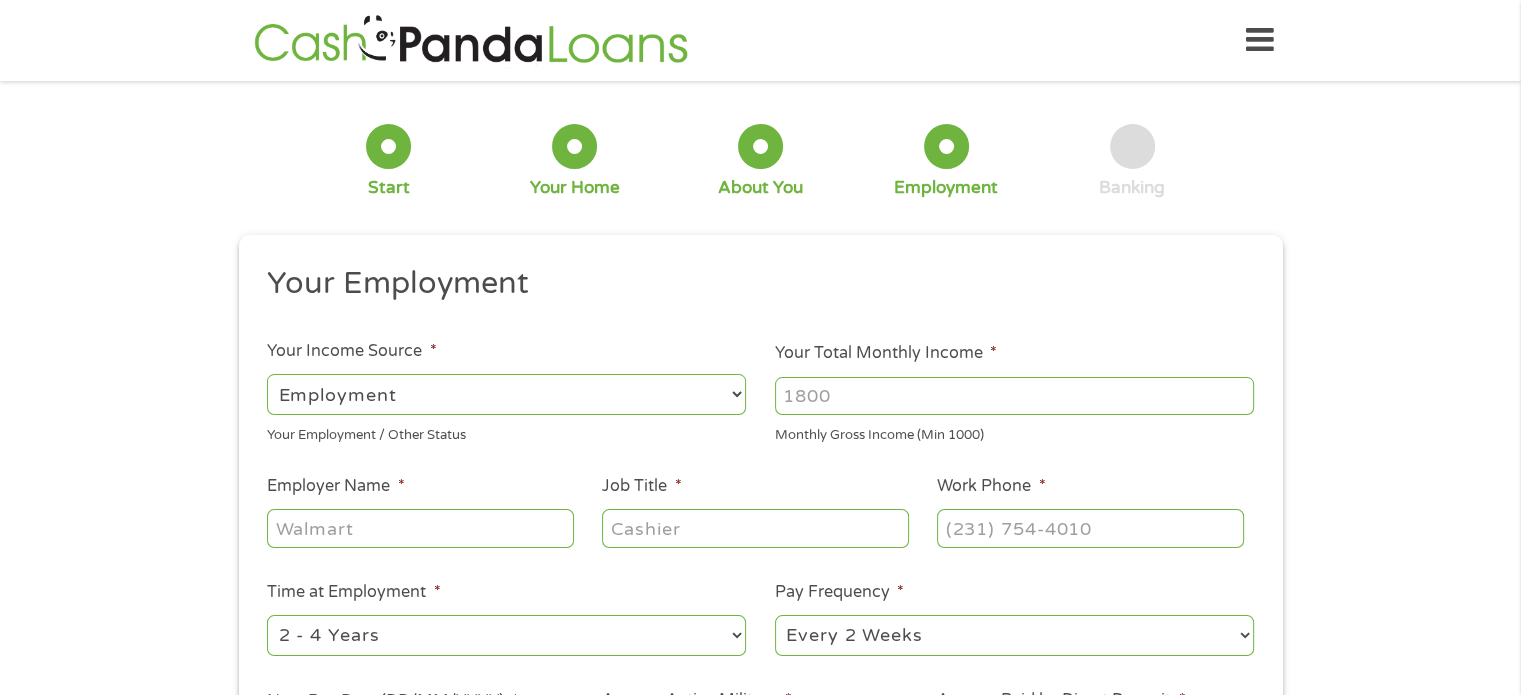 click on "Your Total Monthly Income *" at bounding box center (1014, 396) 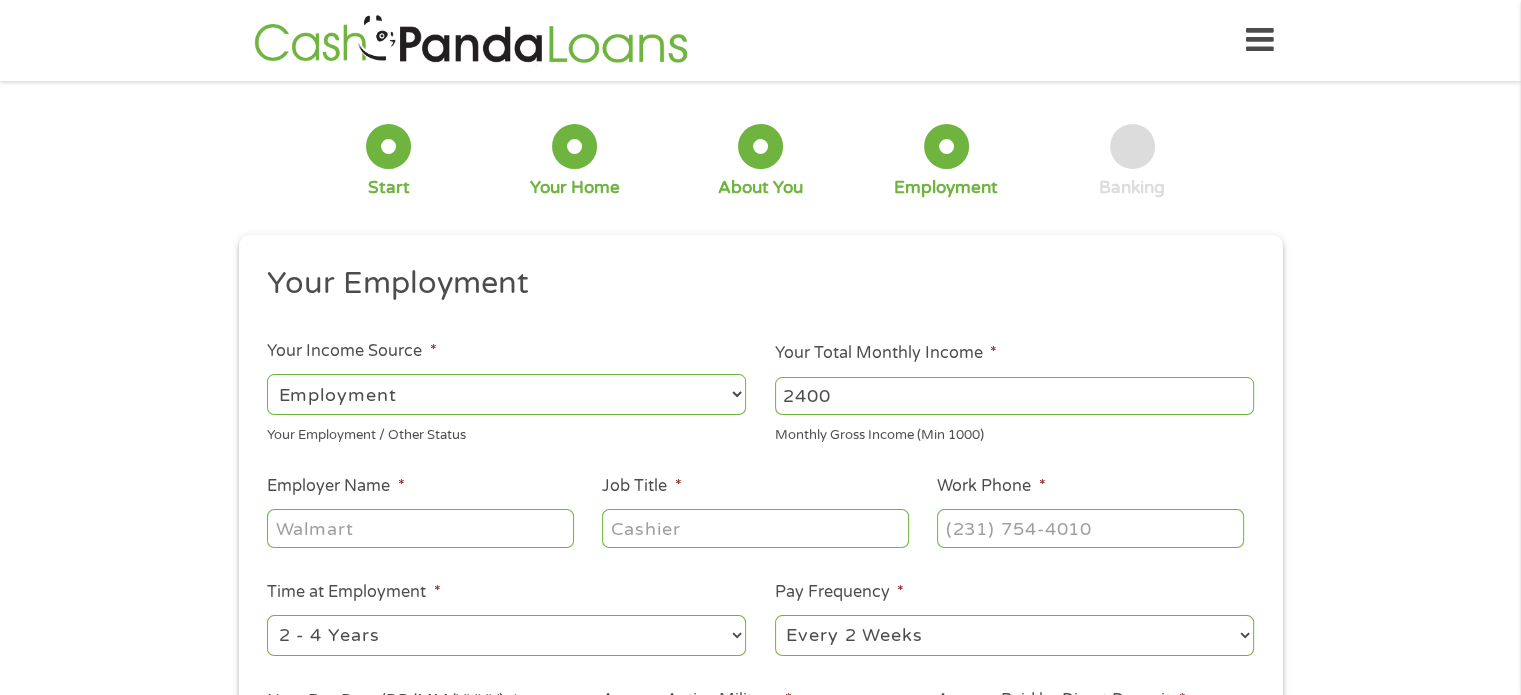 type on "2400" 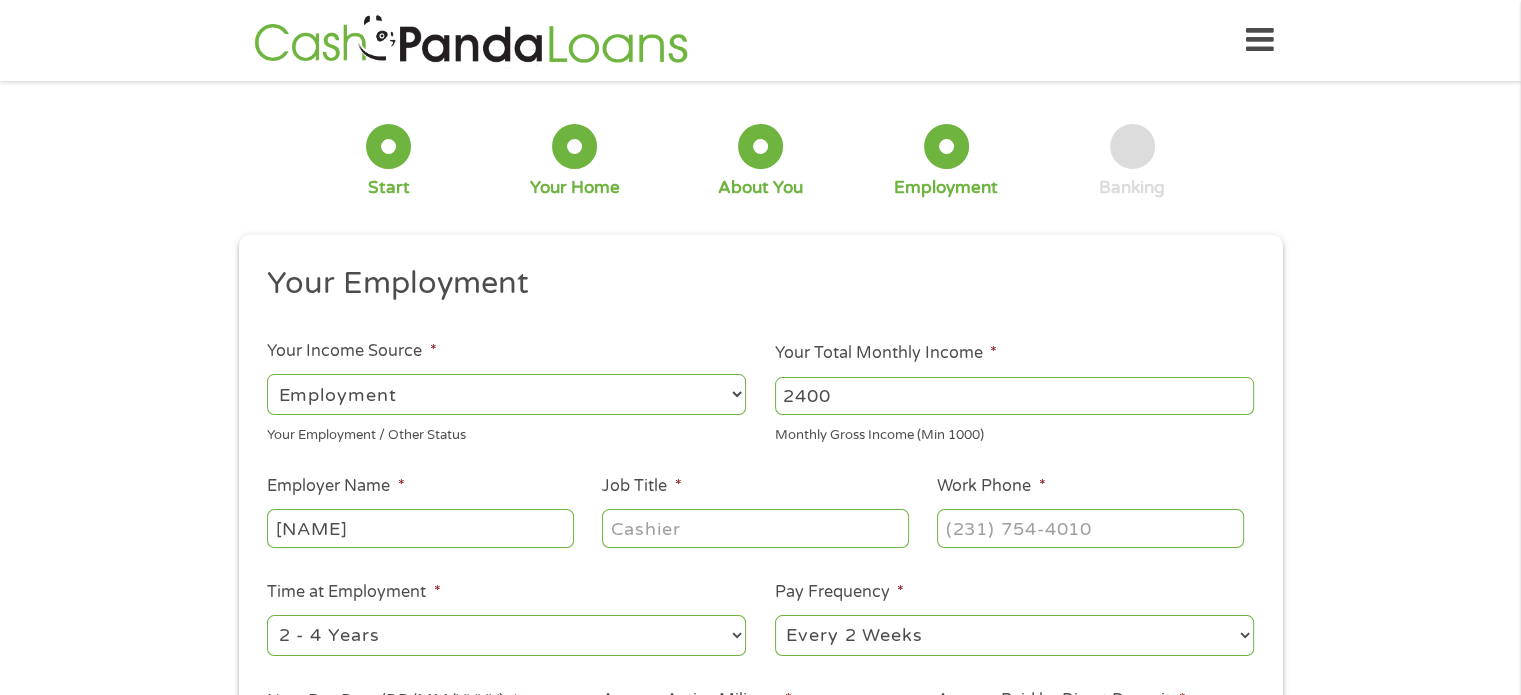 type on "[NAME]" 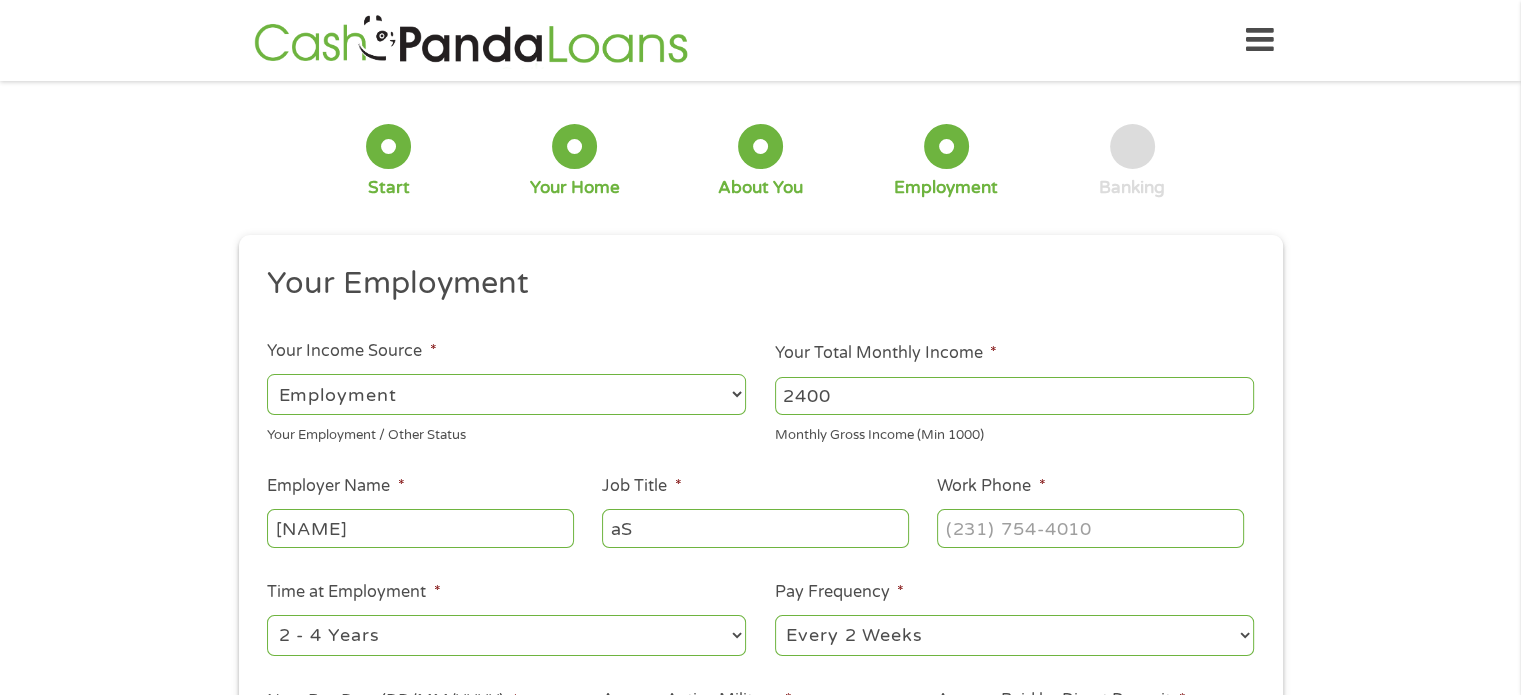 type on "a" 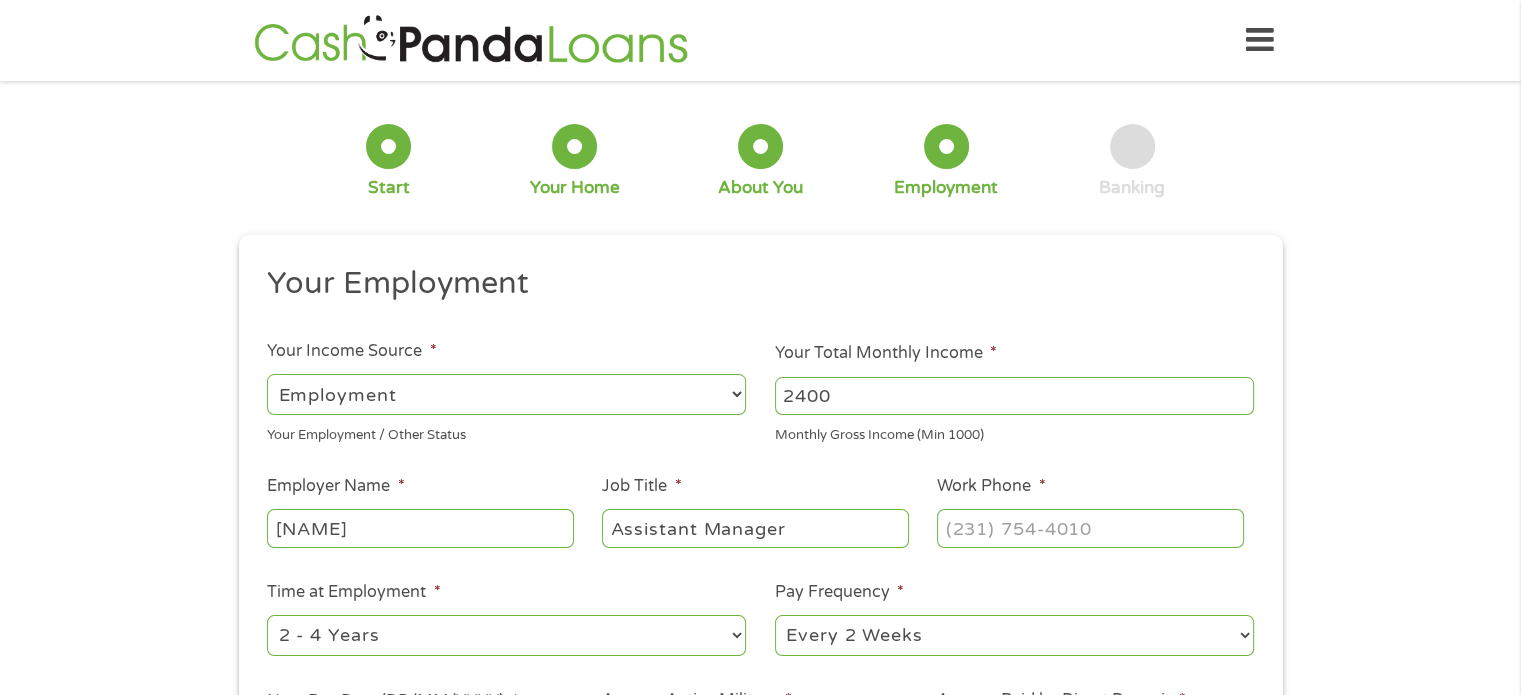 type on "Assistant Manager" 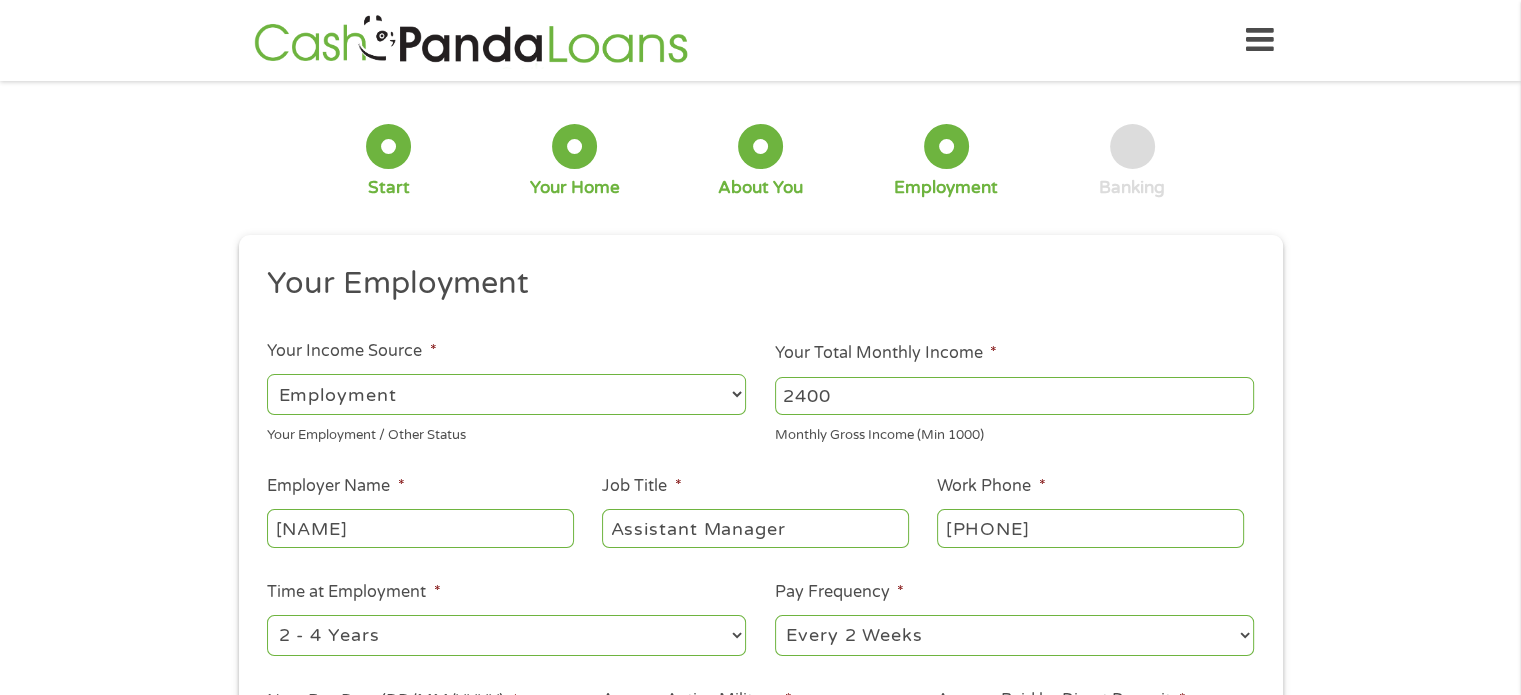 type on "[PHONE]" 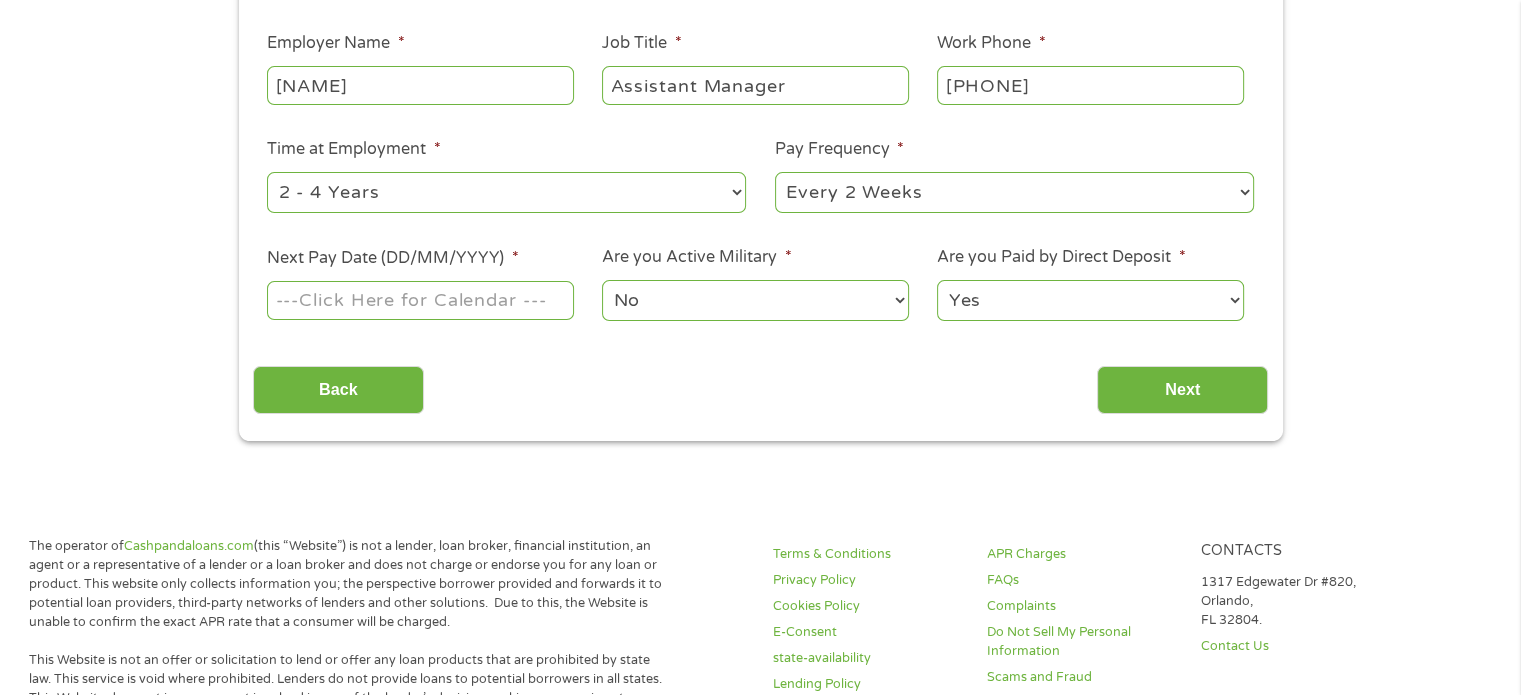 scroll, scrollTop: 444, scrollLeft: 0, axis: vertical 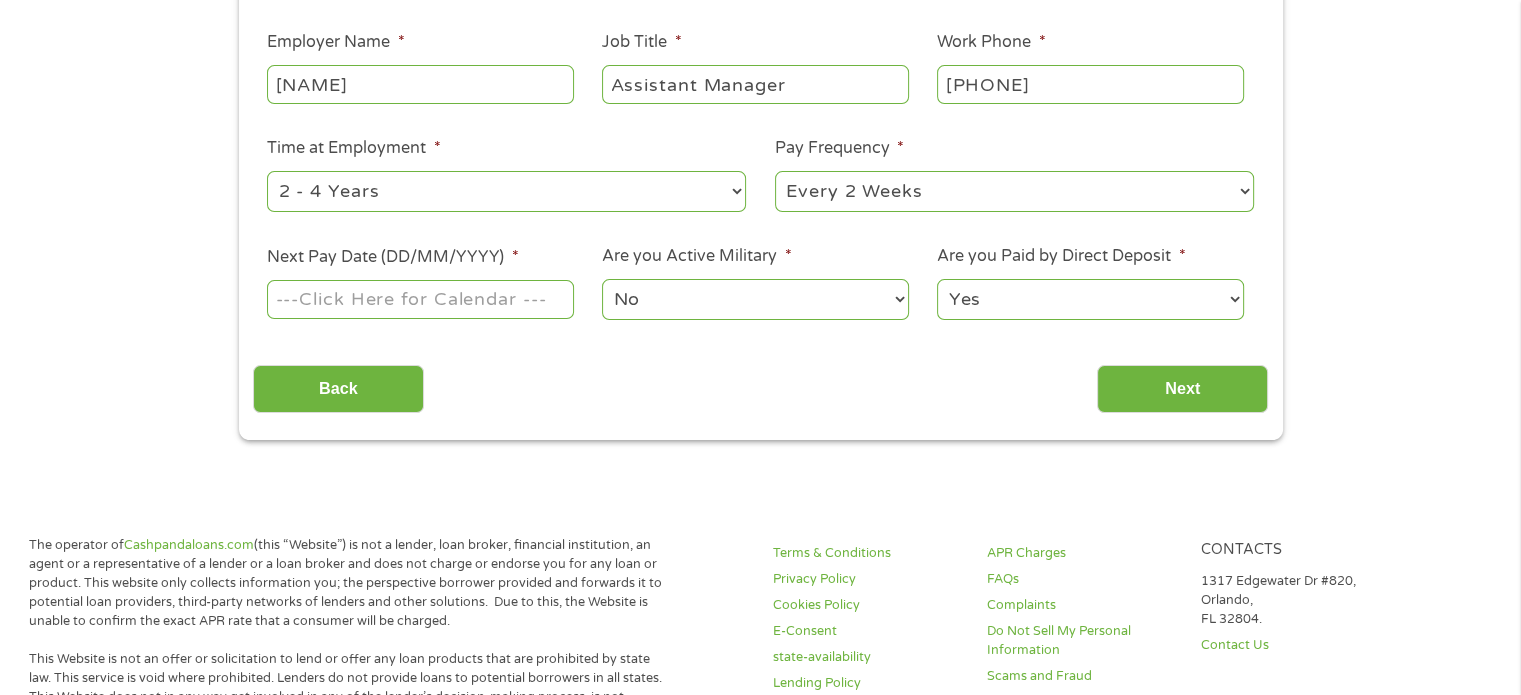 click on "--- Choose one --- 1 Year or less 1 - 2 Years 2 - 4 Years Over 4 Years" at bounding box center [506, 191] 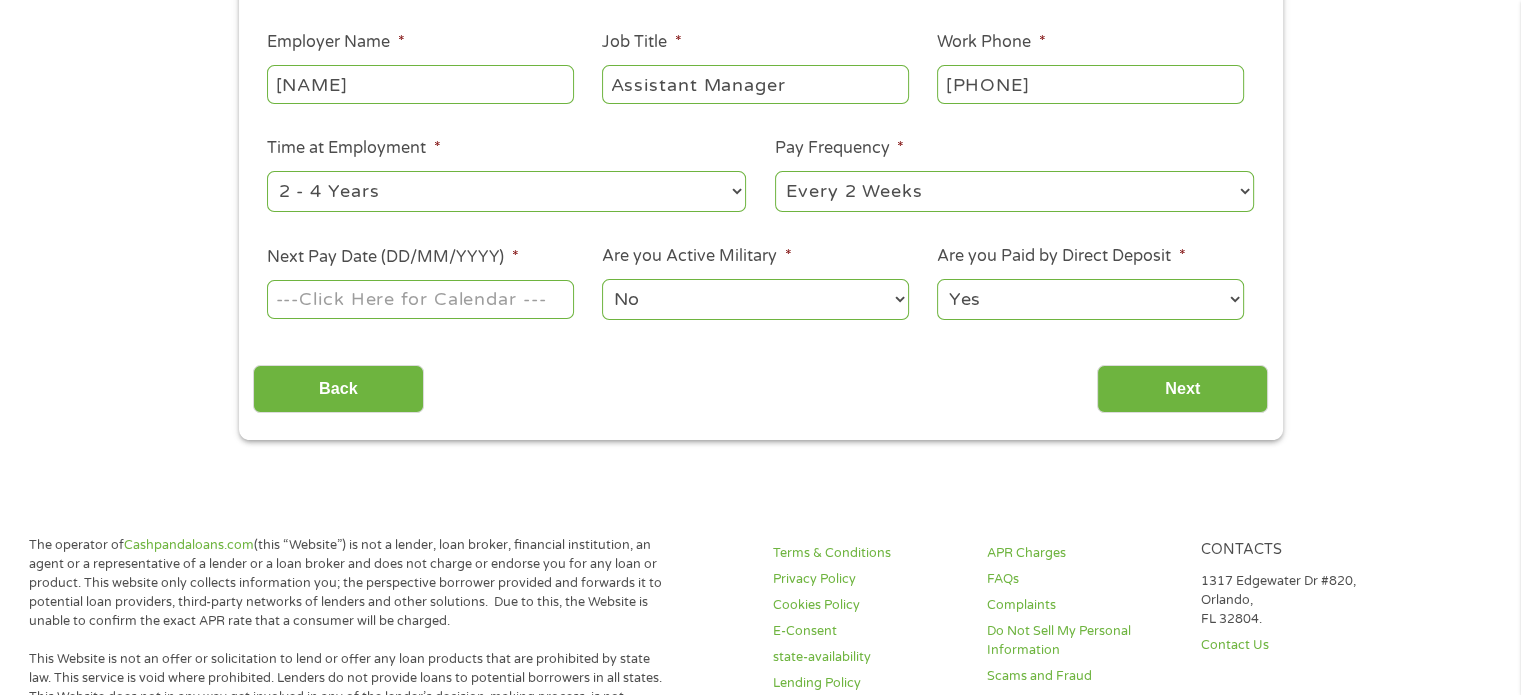select on "12months" 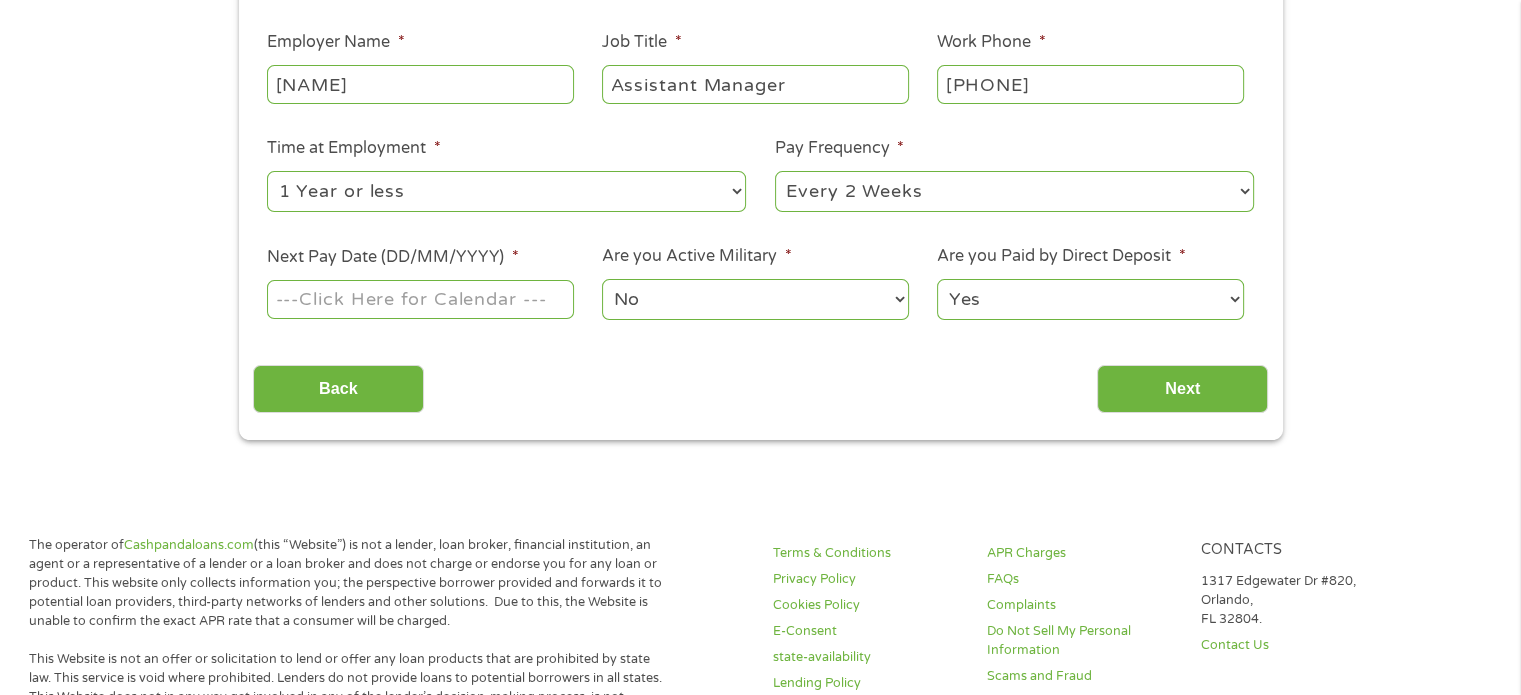 click on "--- Choose one --- 1 Year or less 1 - 2 Years 2 - 4 Years Over 4 Years" at bounding box center (506, 191) 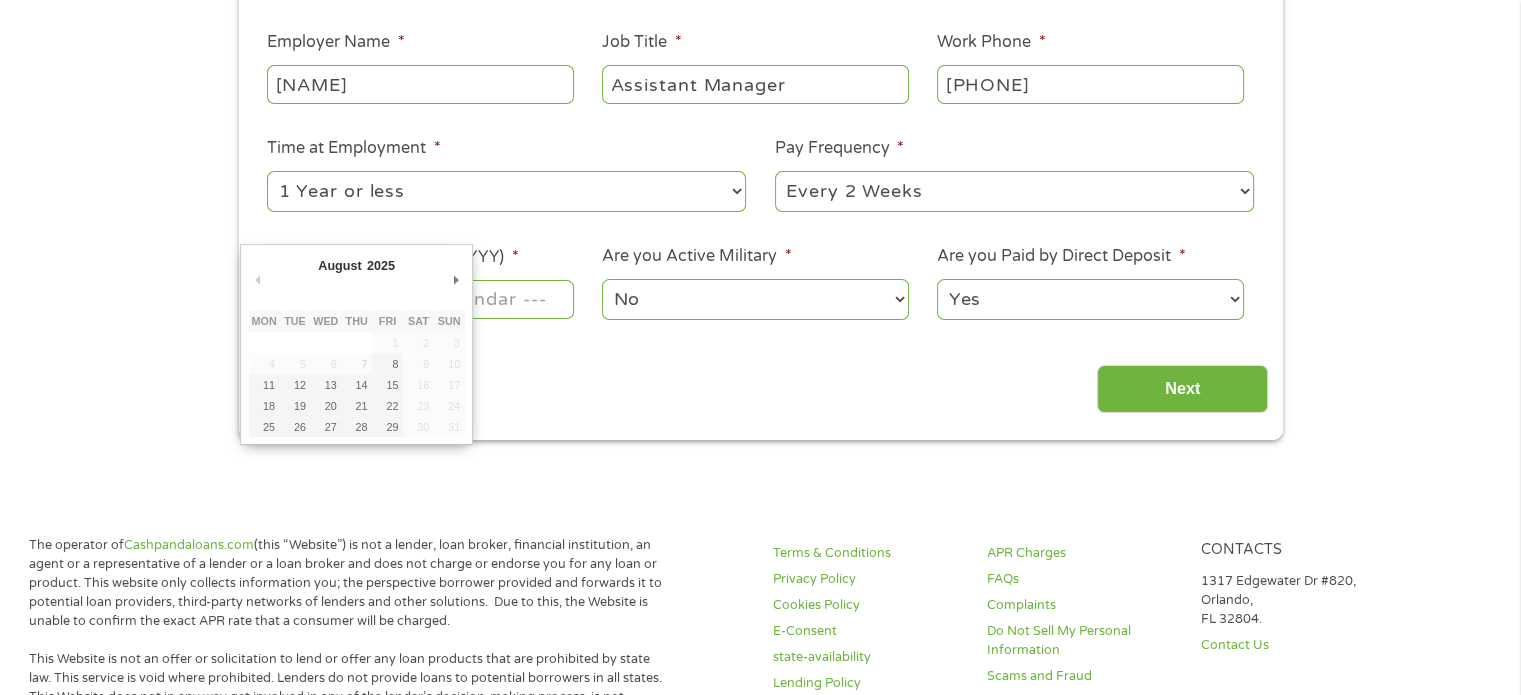 click on "Home   Get Loan Offer   How it works   FAQs   Blog   Cash Loans   Quick Loans   Online Loans   Payday Loans   Cash Advances   Préstamos   Paycheck Loans Near Me   Artificial Intelligence Loans   Contact Us                     1         Start   2         Your Home   3         About You   4         Employment   5         Banking   6
This field is hidden when viewing the form gclid Cj0KCQjwndHEBhDVARIsAGh0g3DOc9yD3owkEROtgVAmGY1WSjQJjxGMTYTvDajaYCv1IBcGmepV12QaApW6EALw_wcB This field is hidden when viewing the form Referrer https://www.cashpandaloans.com/payday-loans/?medium=adwords&source=adwords&campaign=22549846227&adgroup=188036189468&creative=752033236951&position=&keyword=personal%20loan&utm_term=searchterm&matchtype=term&device=c&network=g&gad_source=1&gad_campaignid=22549846227&gbraid=0AAAAABxw2IjTX-DSACvaxB4vHdxcvzvDU&gclid=Cj0KCQjwndHEBhDVARIsAGh0g3DOc9yD3owkEROtgVAmGY1WSjQJjxGMTYTvDajaYCv1IBcGmepV12QaApW6EALw_wcB Source adwords c g" at bounding box center (760, 740) 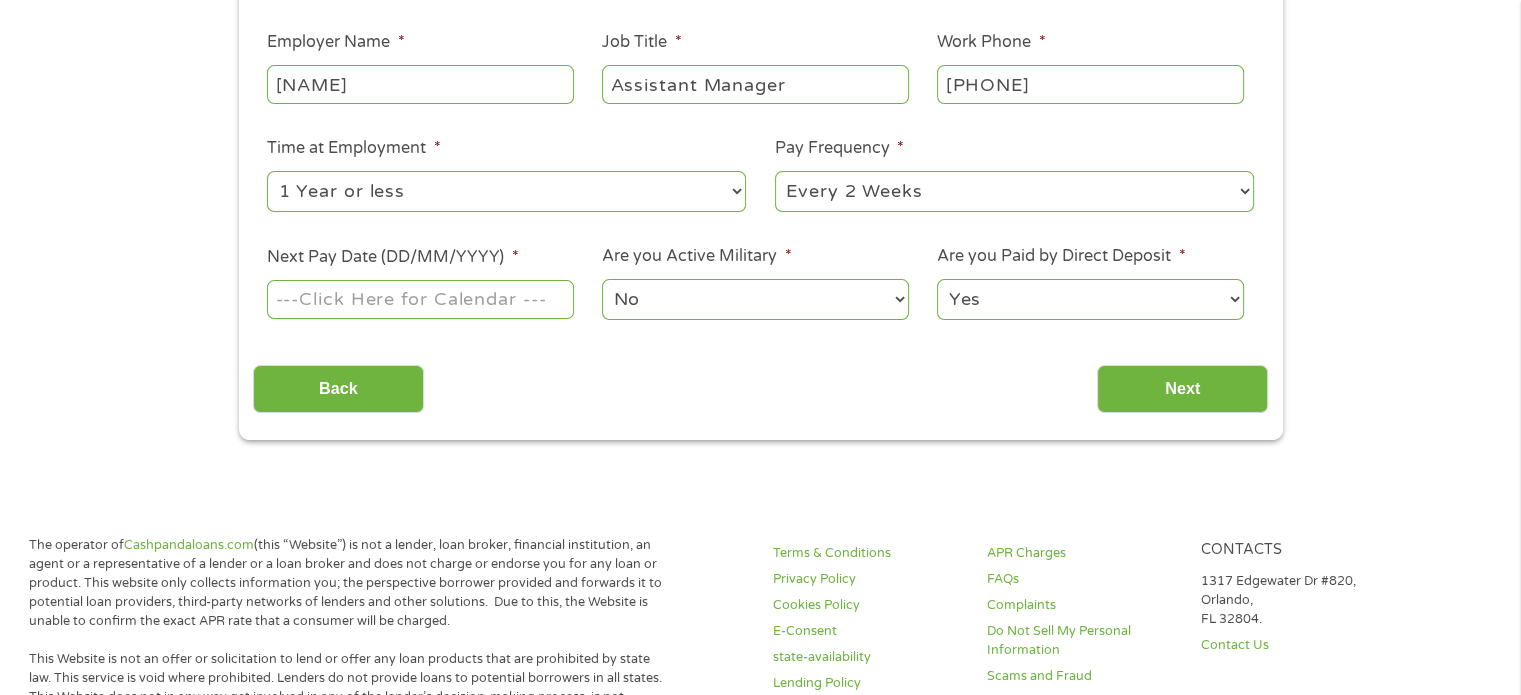 click on "Next Pay Date (DD/MM/YYYY) *" at bounding box center [420, 299] 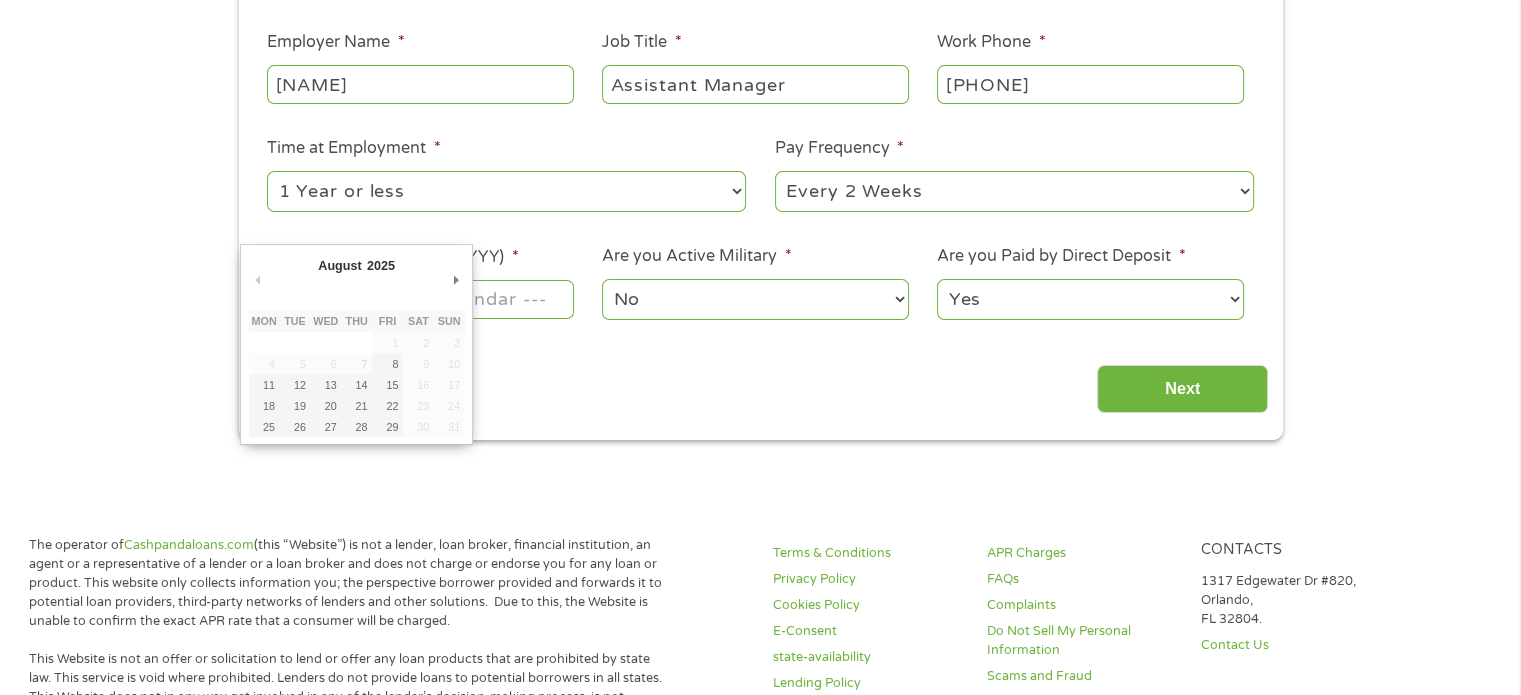 click on "August January February March April May June July August September October November December 2025 2025 Previous Month Next Month Mon Tue Wed Thu Fri Sat Sun 1 2 3 4 5 6 7 8 9 10 11 12 13 14 15 16 17 18 19 20 21 22 23 24 25 26 27 28 29 30 31" at bounding box center (357, 344) 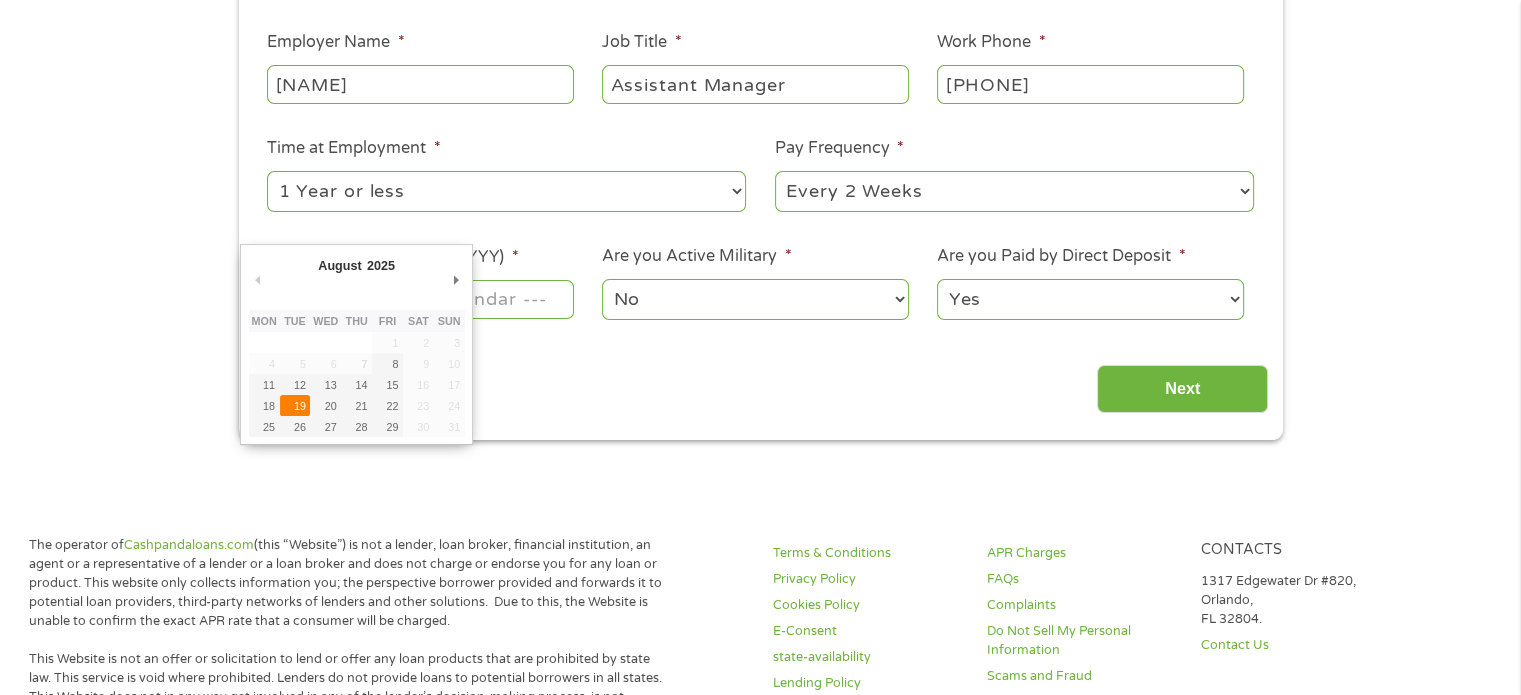 type on "19/08/2025" 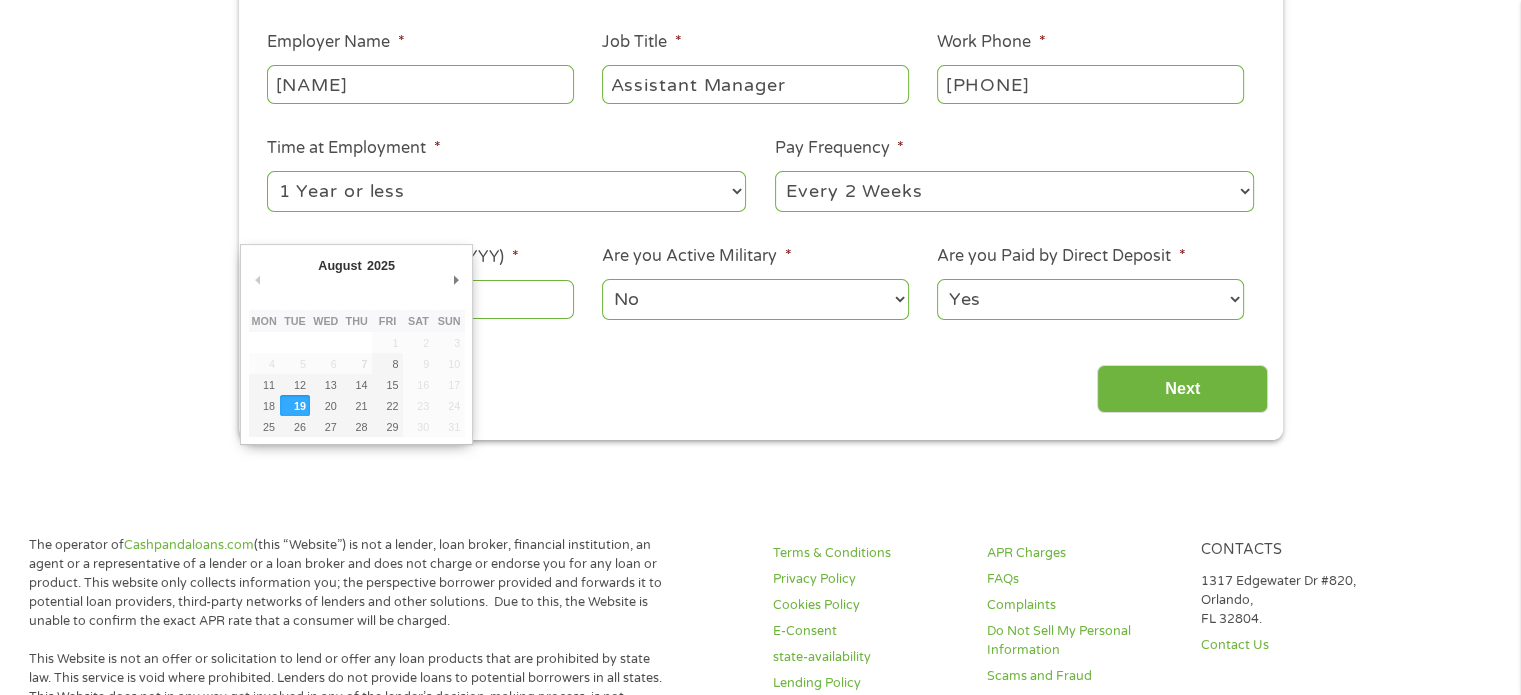 click on "Home   Get Loan Offer   How it works   FAQs   Blog   Cash Loans   Quick Loans   Online Loans   Payday Loans   Cash Advances   Préstamos   Paycheck Loans Near Me   Artificial Intelligence Loans   Contact Us                     1         Start   2         Your Home   3         About You   4         Employment   5         Banking   6
This field is hidden when viewing the form gclid Cj0KCQjwndHEBhDVARIsAGh0g3DOc9yD3owkEROtgVAmGY1WSjQJjxGMTYTvDajaYCv1IBcGmepV12QaApW6EALw_wcB This field is hidden when viewing the form Referrer https://www.cashpandaloans.com/payday-loans/?medium=adwords&source=adwords&campaign=22549846227&adgroup=188036189468&creative=752033236951&position=&keyword=personal%20loan&utm_term=searchterm&matchtype=term&device=c&network=g&gad_source=1&gad_campaignid=22549846227&gbraid=0AAAAABxw2IjTX-DSACvaxB4vHdxcvzvDU&gclid=Cj0KCQjwndHEBhDVARIsAGh0g3DOc9yD3owkEROtgVAmGY1WSjQJjxGMTYTvDajaYCv1IBcGmepV12QaApW6EALw_wcB Source adwords c g" at bounding box center (760, 740) 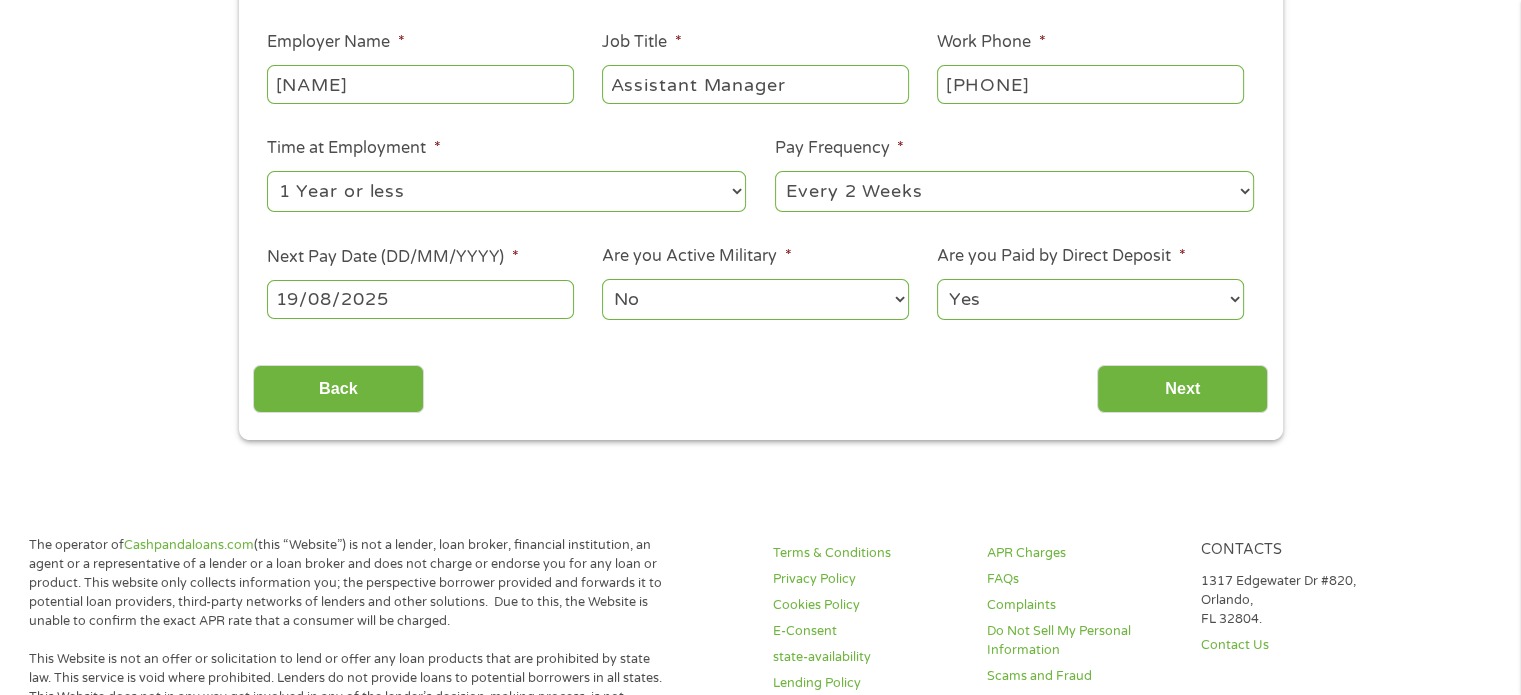 click on "19/08/2025" at bounding box center [420, 299] 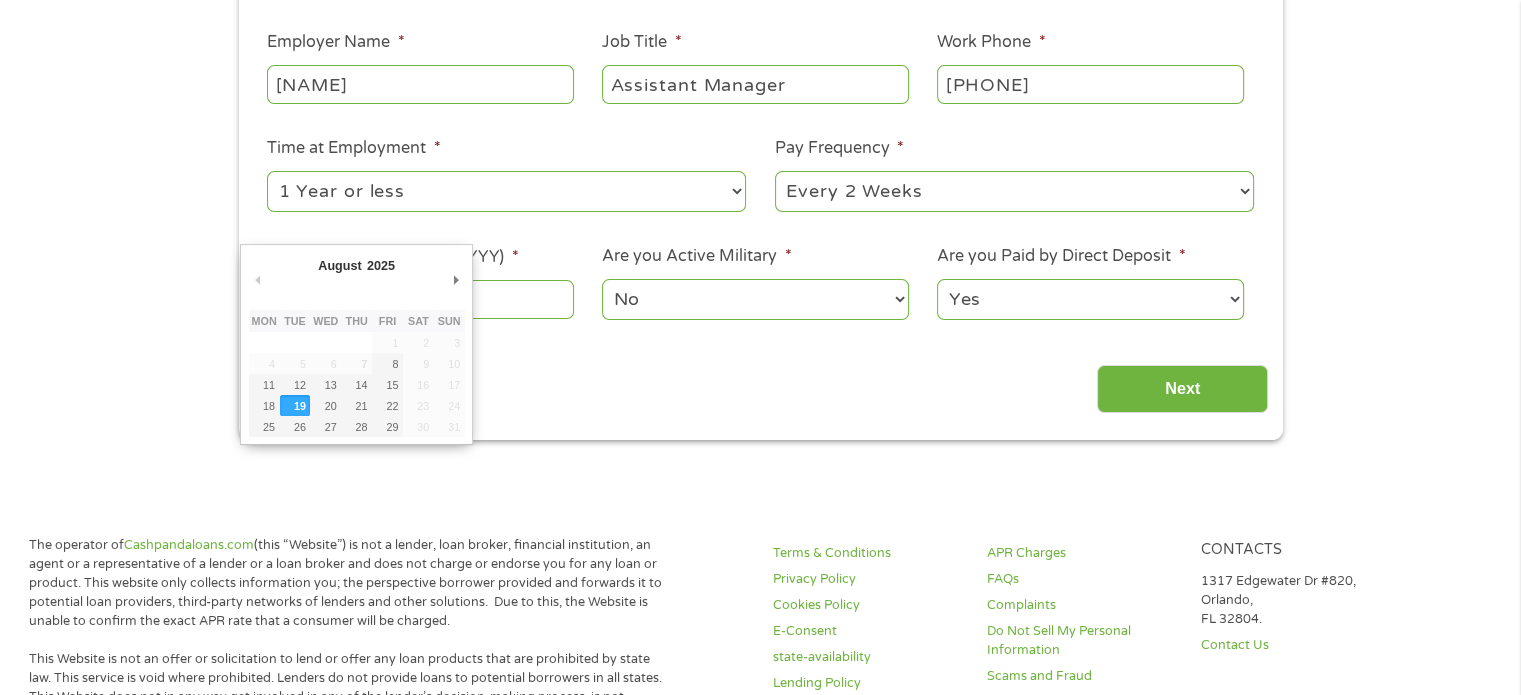 click on "No Yes" at bounding box center (755, 299) 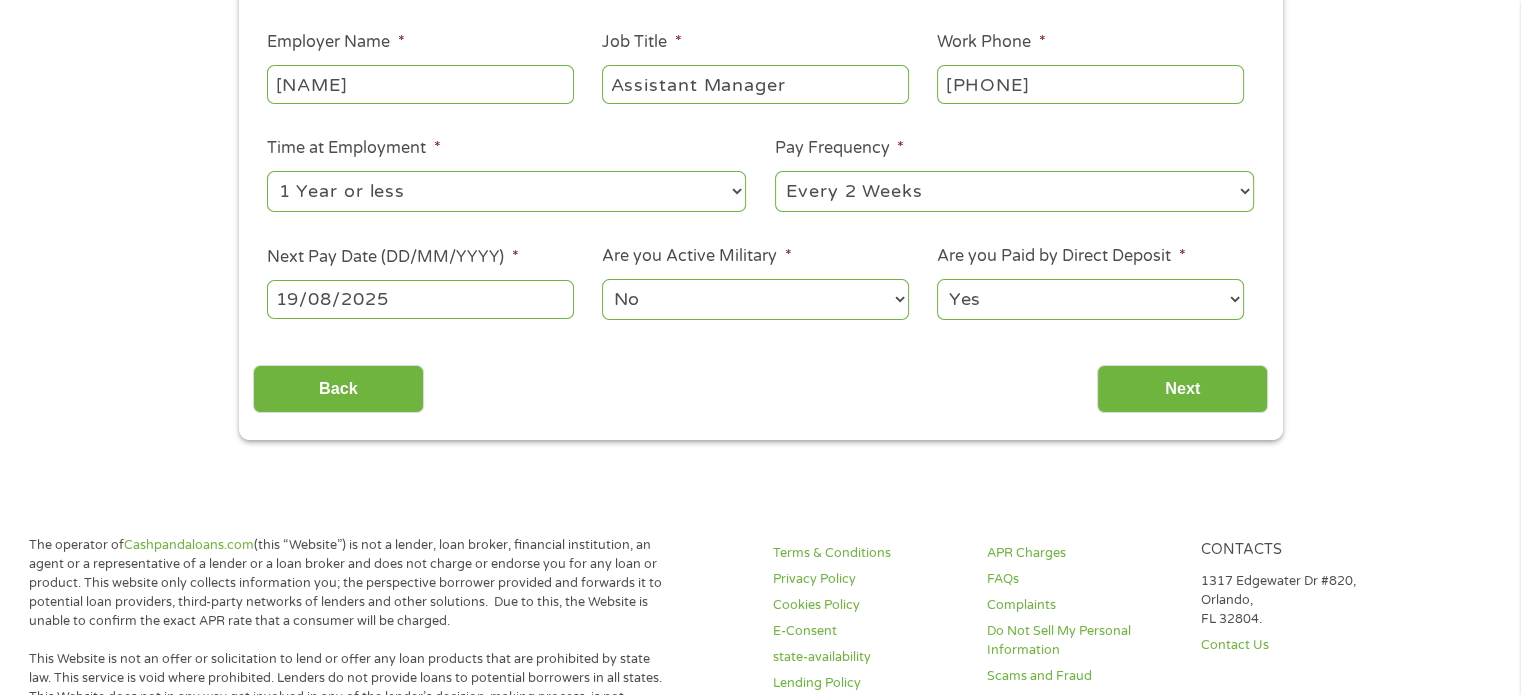 click on "No Yes" at bounding box center [755, 299] 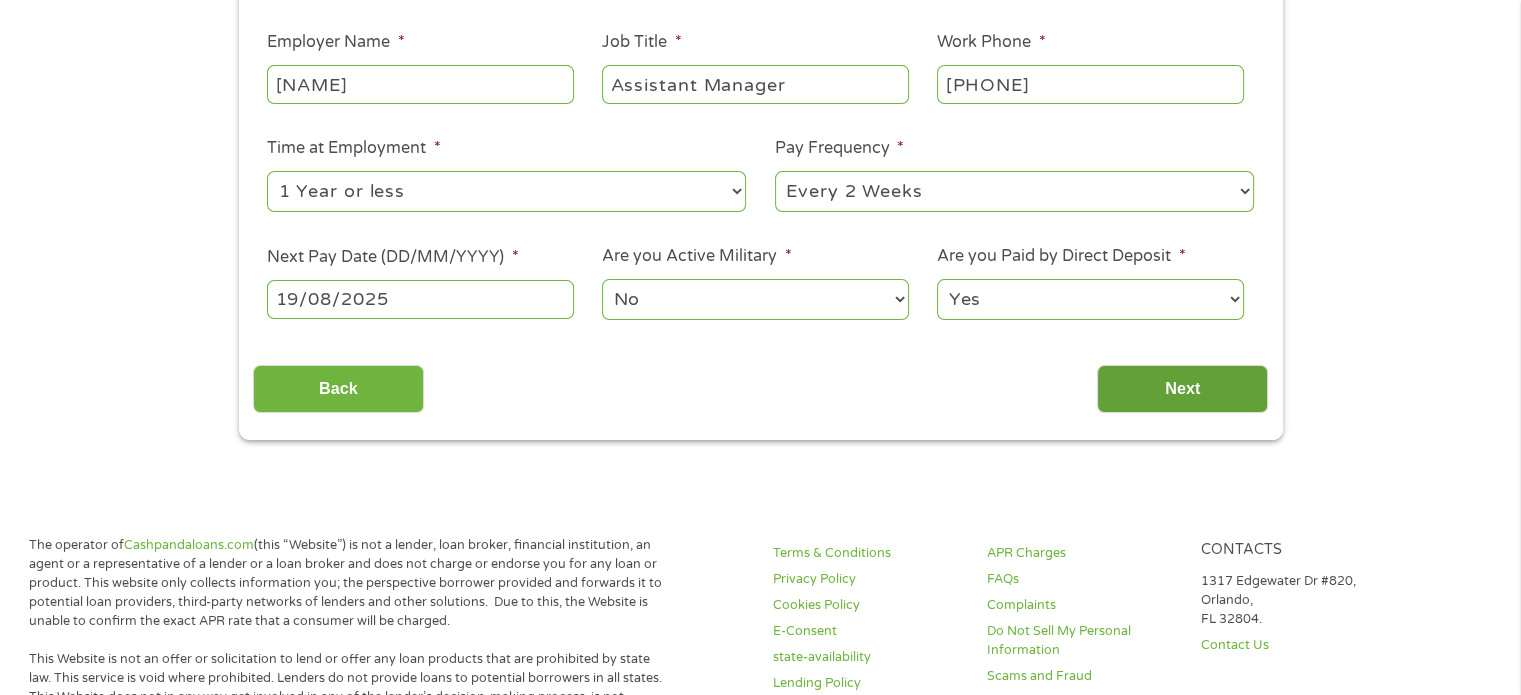 click on "Next" at bounding box center [1182, 389] 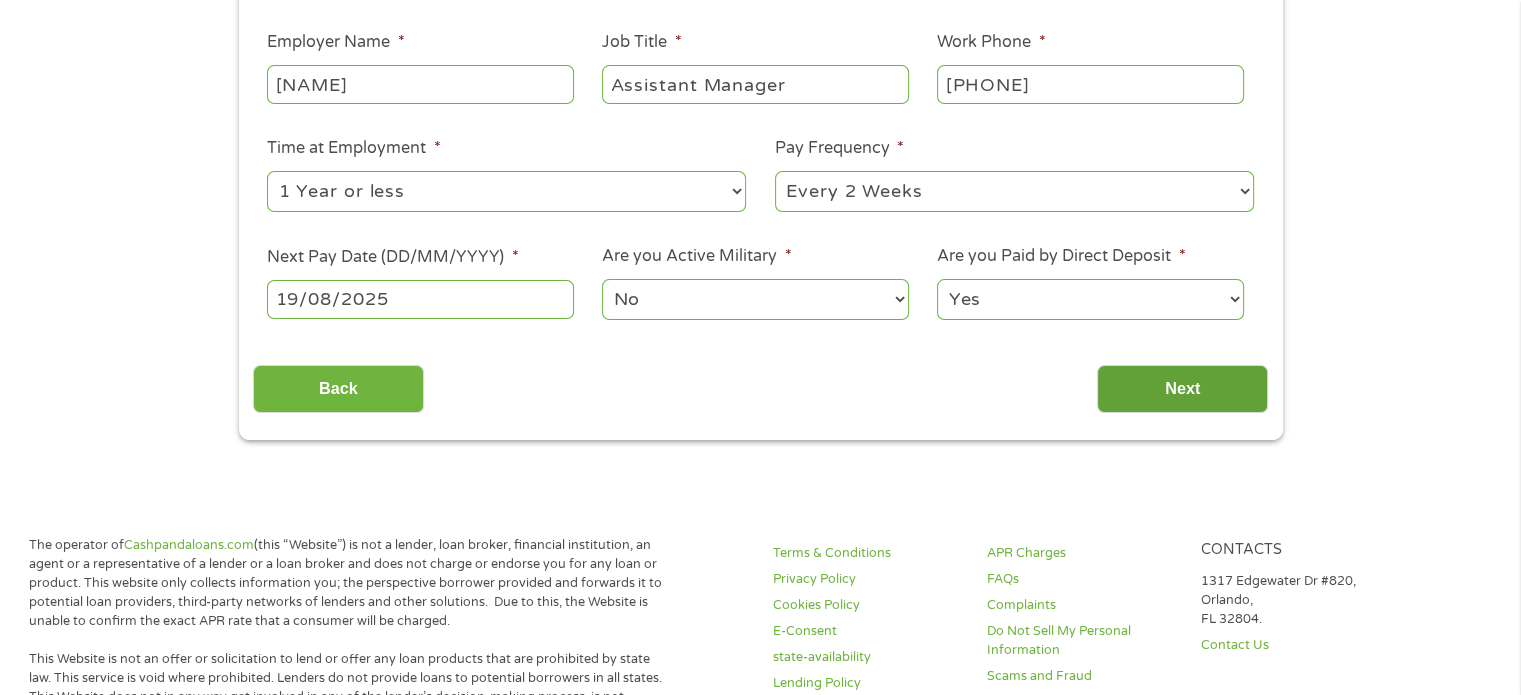 scroll, scrollTop: 8, scrollLeft: 8, axis: both 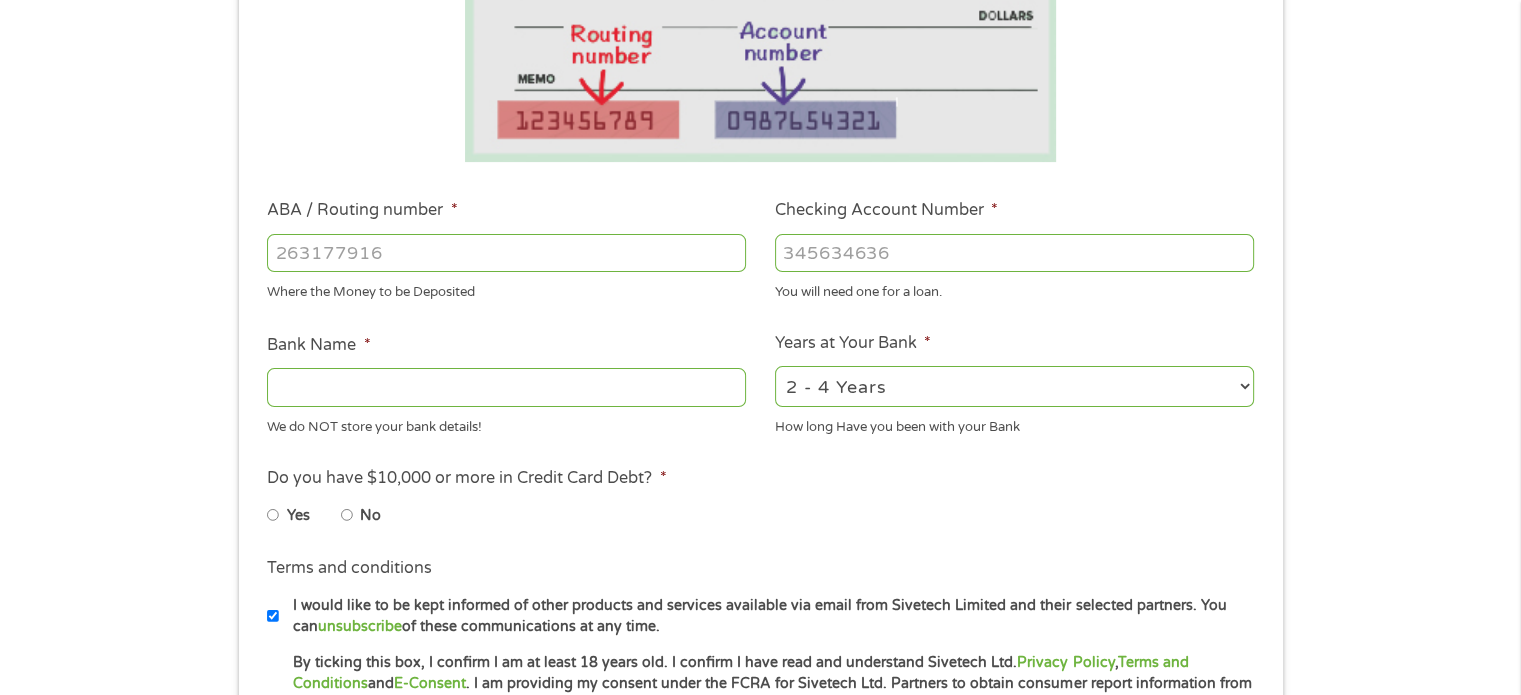 click on "ABA / Routing number *" at bounding box center (506, 253) 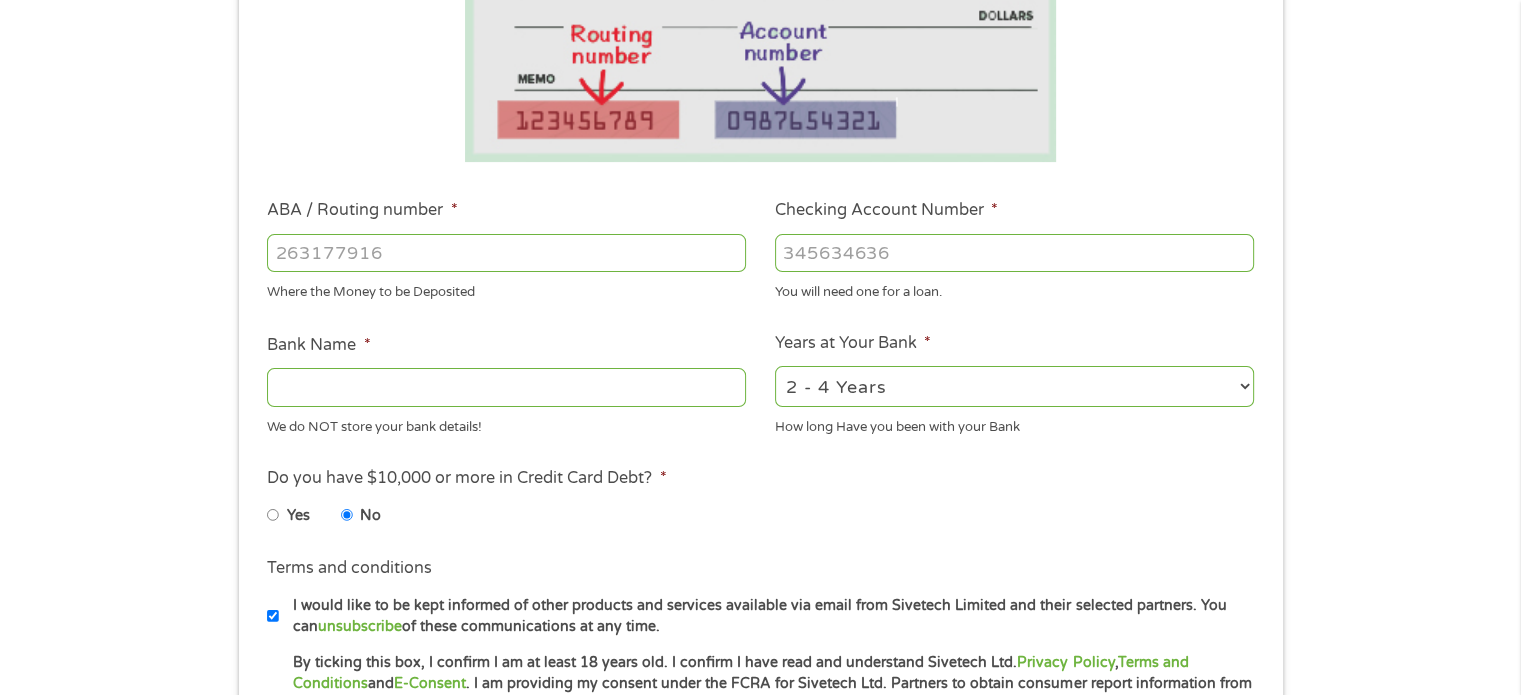 click on "ABA / Routing number *" at bounding box center [506, 253] 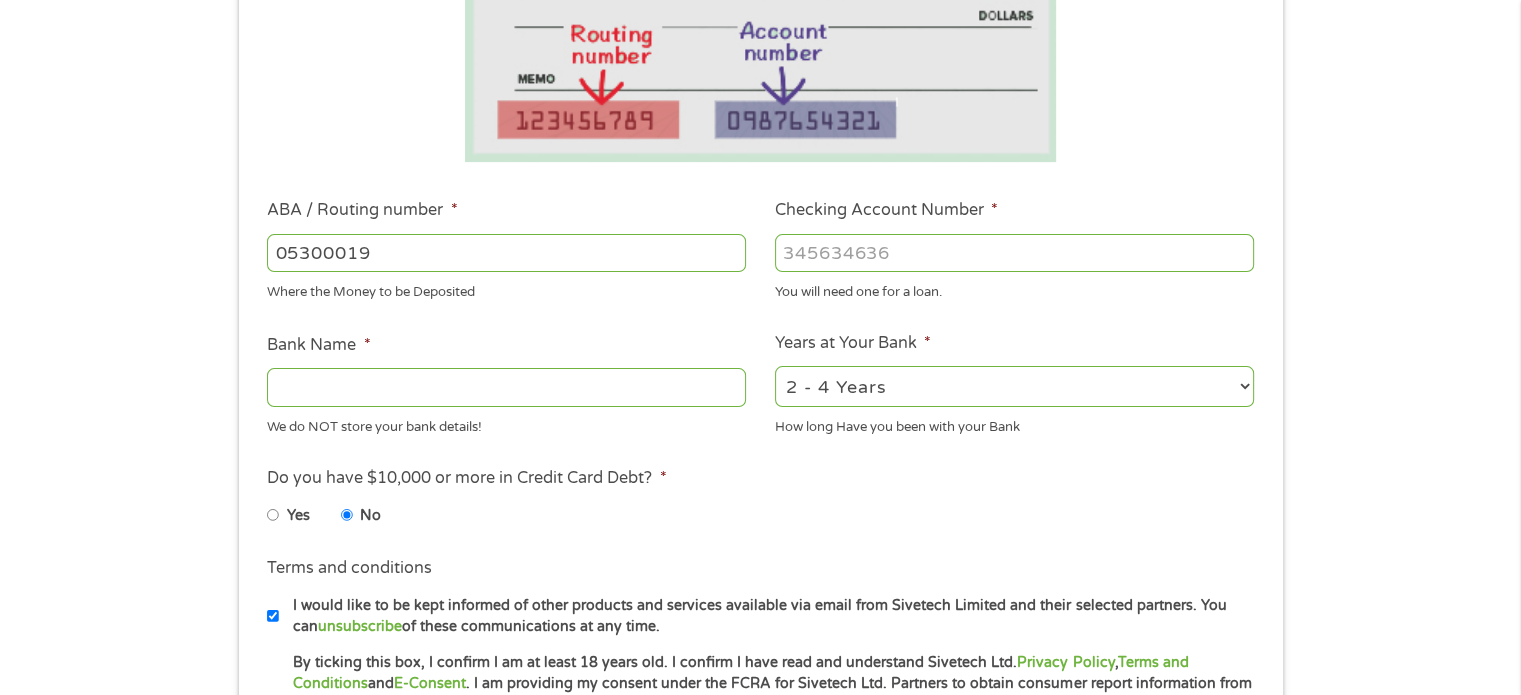 type on "[NUMBER]" 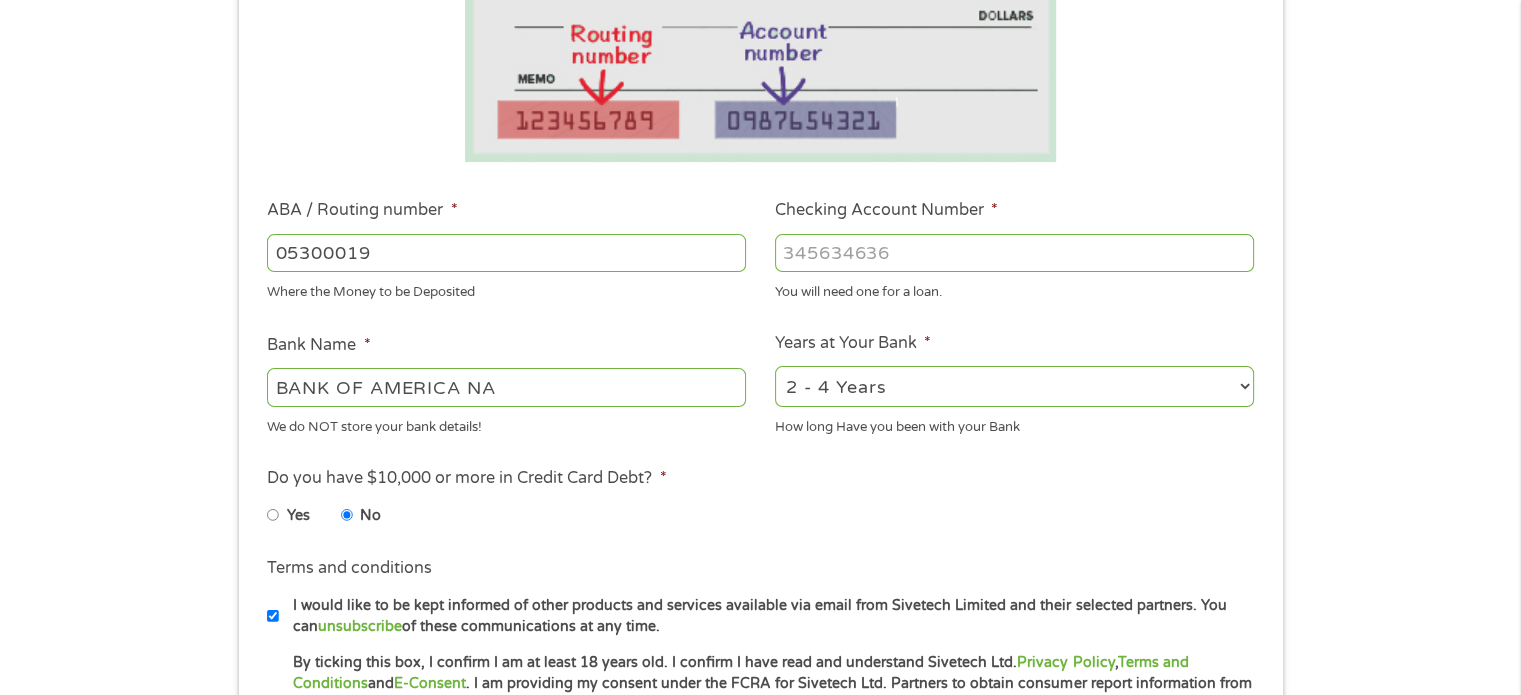 type on "[NUMBER]" 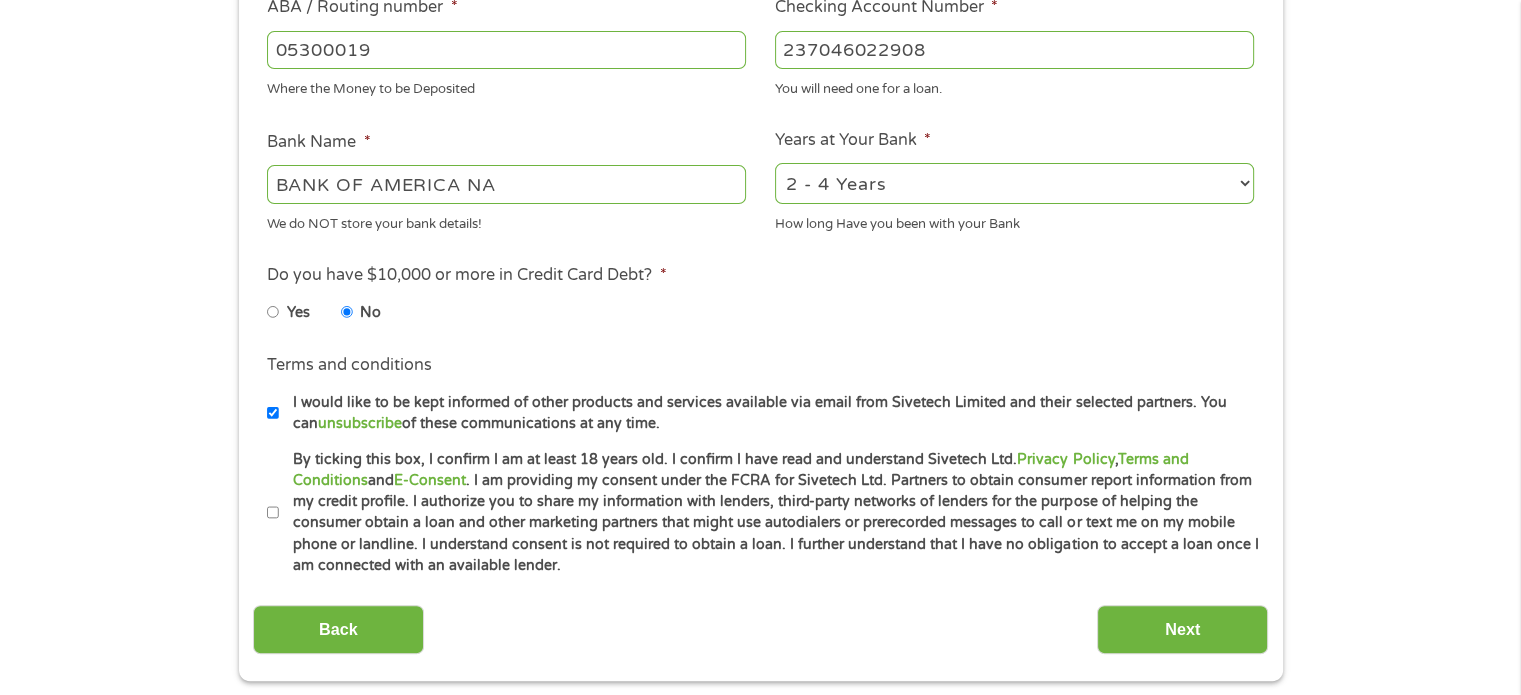 scroll, scrollTop: 716, scrollLeft: 0, axis: vertical 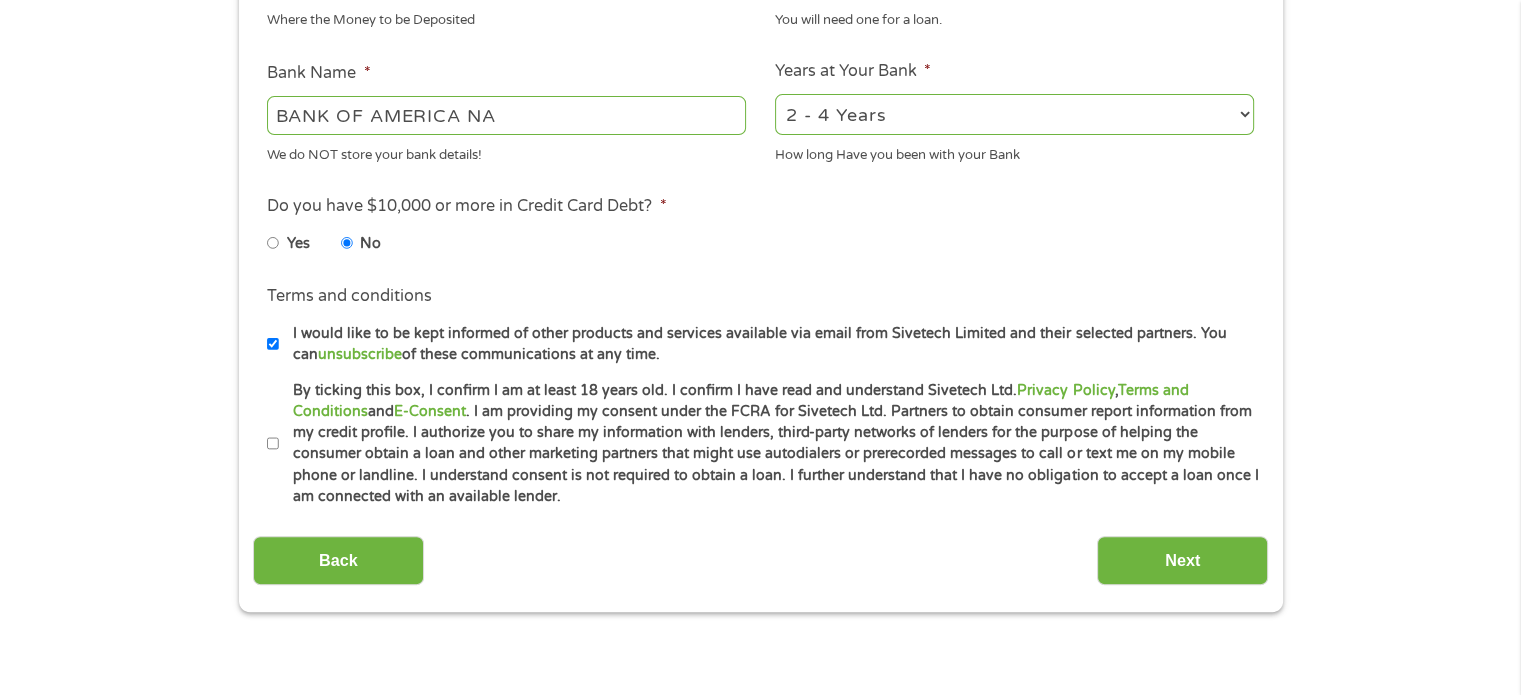 type on "237046022908" 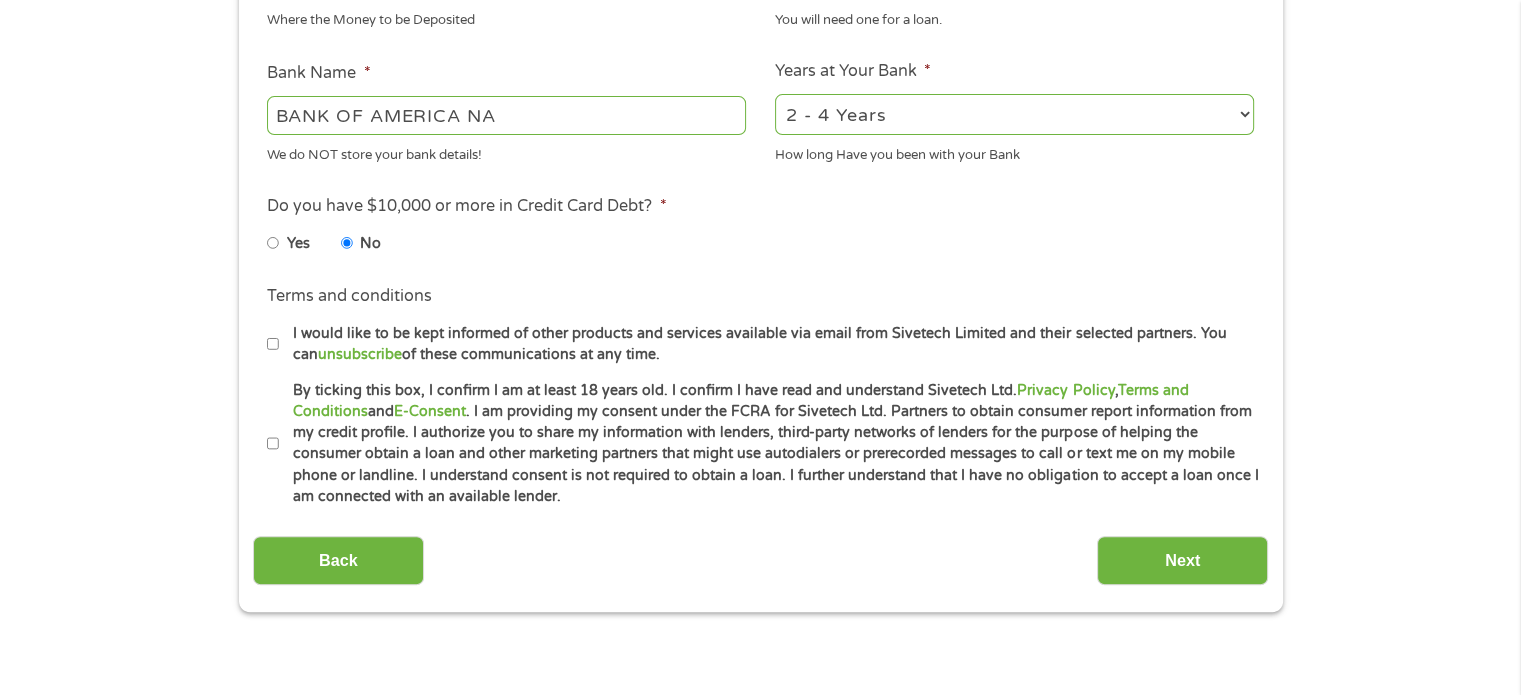 click on "By ticking this box, I confirm I am at least 18 years old. I confirm I have read and understand Sivetech Ltd.  Privacy Policy ,  Terms and Conditions  and  E-Consent . I am providing my consent under the FCRA for Sivetech Ltd. Partners to obtain consumer report information from my credit profile. I authorize you to share my information with lenders, third-party networks of lenders for the purpose of helping the consumer obtain a loan and other marketing partners that might use autodialers or prerecorded messages to call or text me on my mobile phone or landline. I understand consent is not required to obtain a loan. I further understand that I have no obligation to accept a loan once I am connected with an available lender." at bounding box center [273, 444] 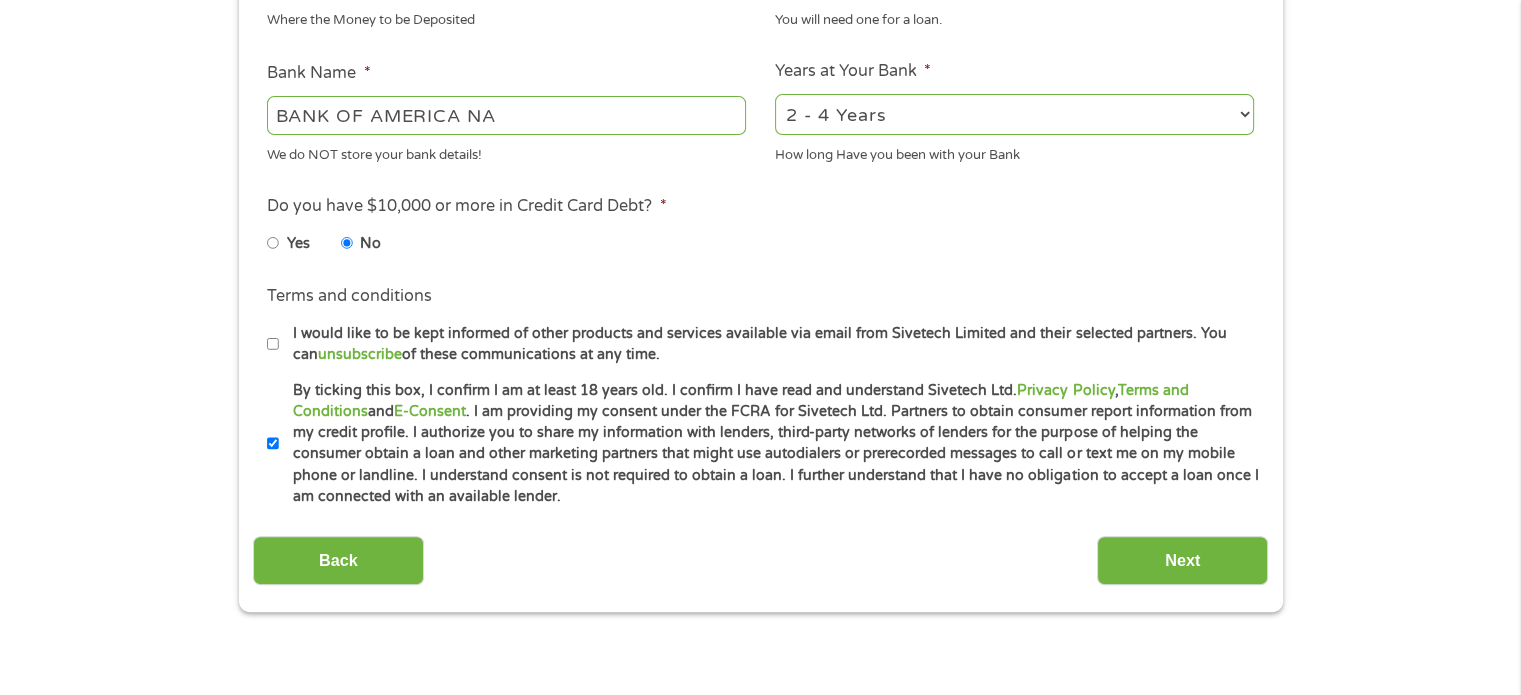 click on "2 - 4 Years 6 - 12 Months 1 - 2 Years Over 4 Years" at bounding box center [1014, 114] 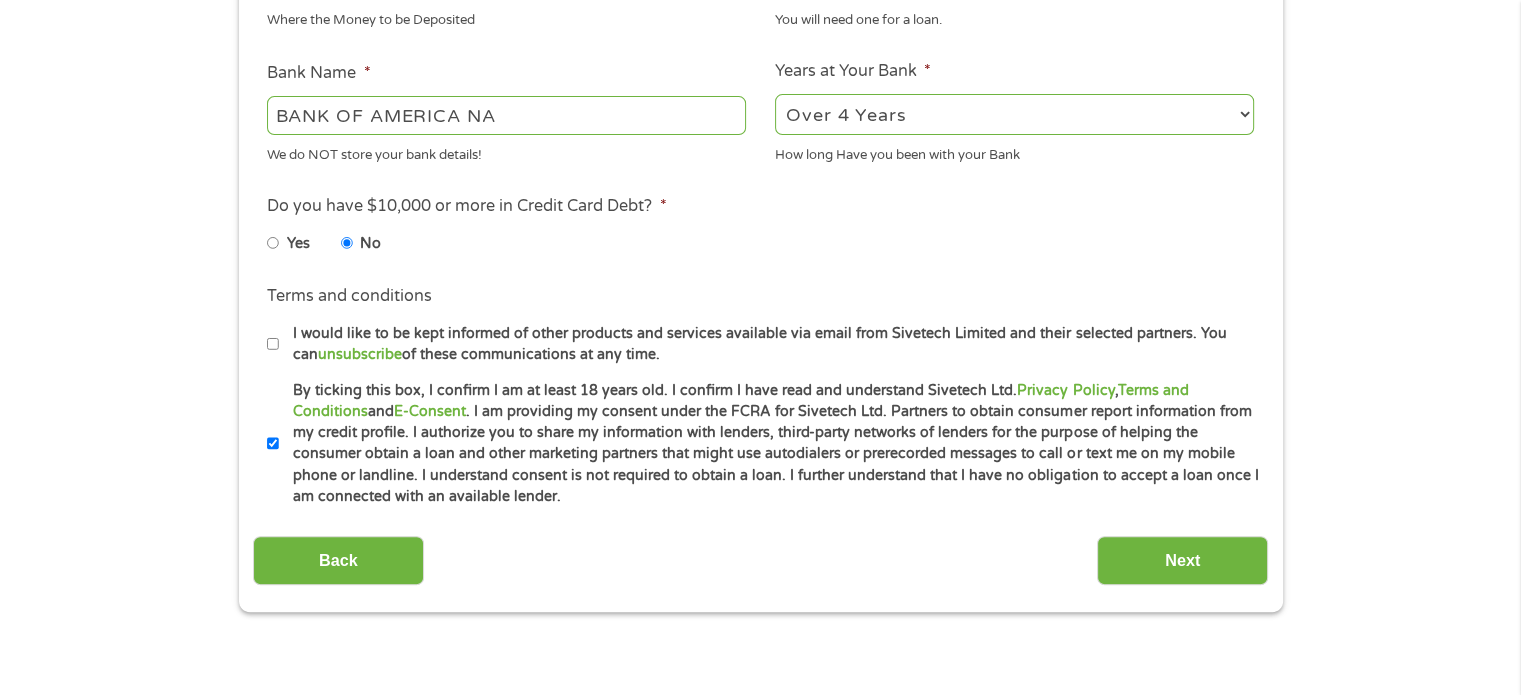 click on "2 - 4 Years 6 - 12 Months 1 - 2 Years Over 4 Years" at bounding box center [1014, 114] 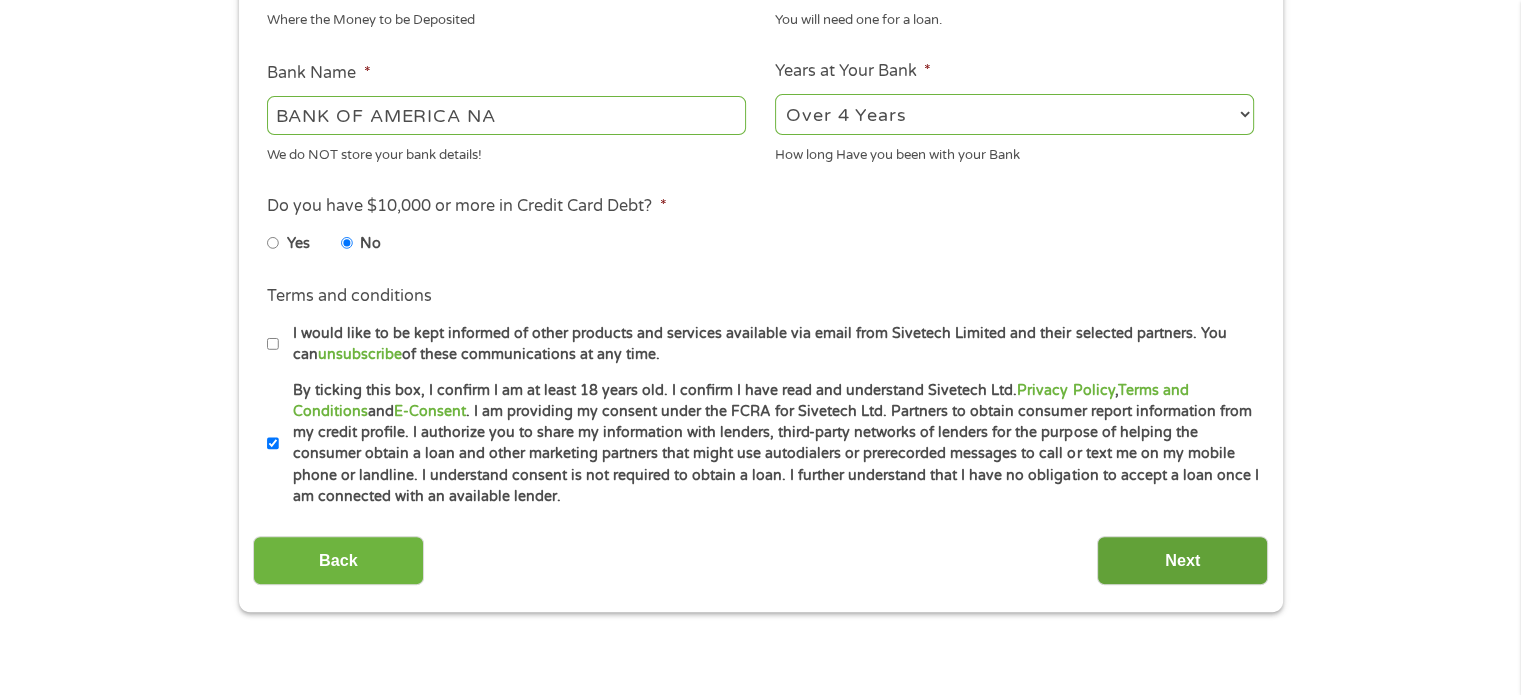 click on "Next" at bounding box center [1182, 560] 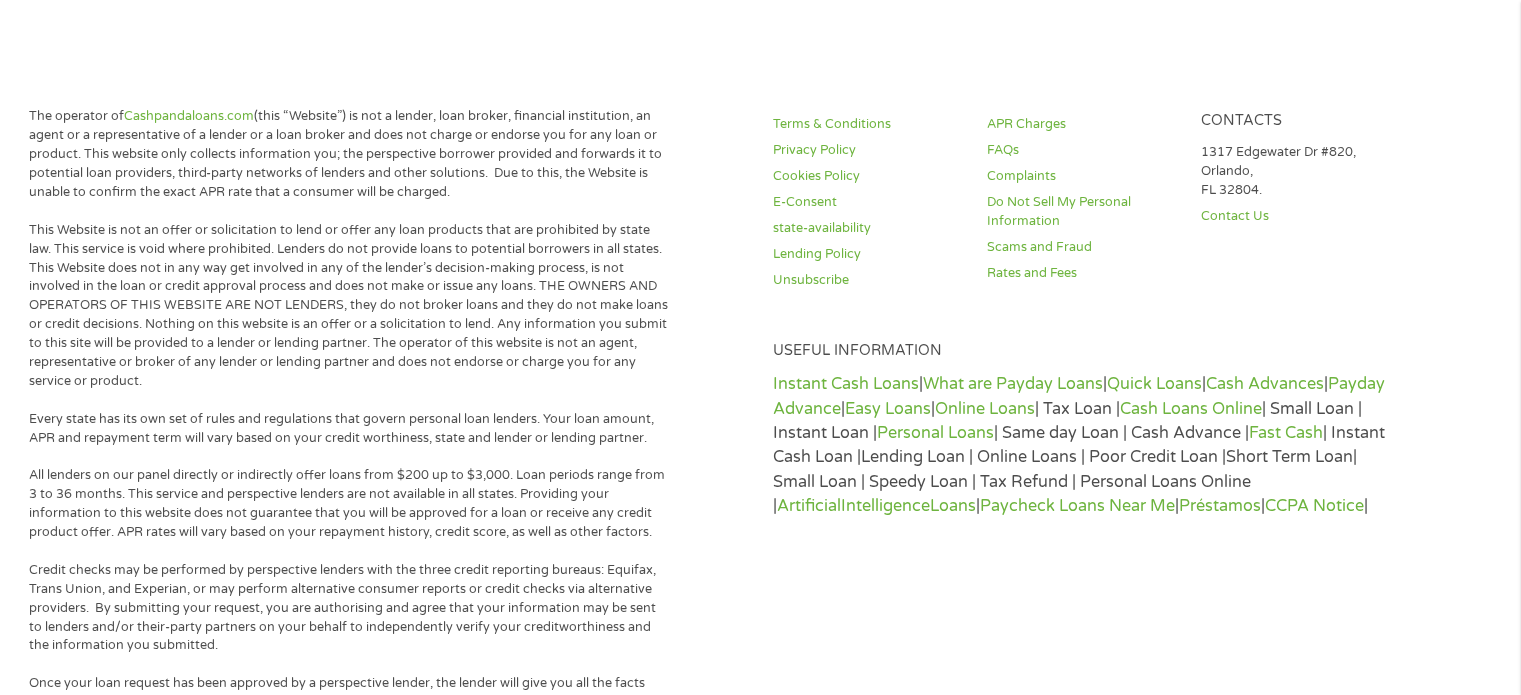 scroll, scrollTop: 8, scrollLeft: 8, axis: both 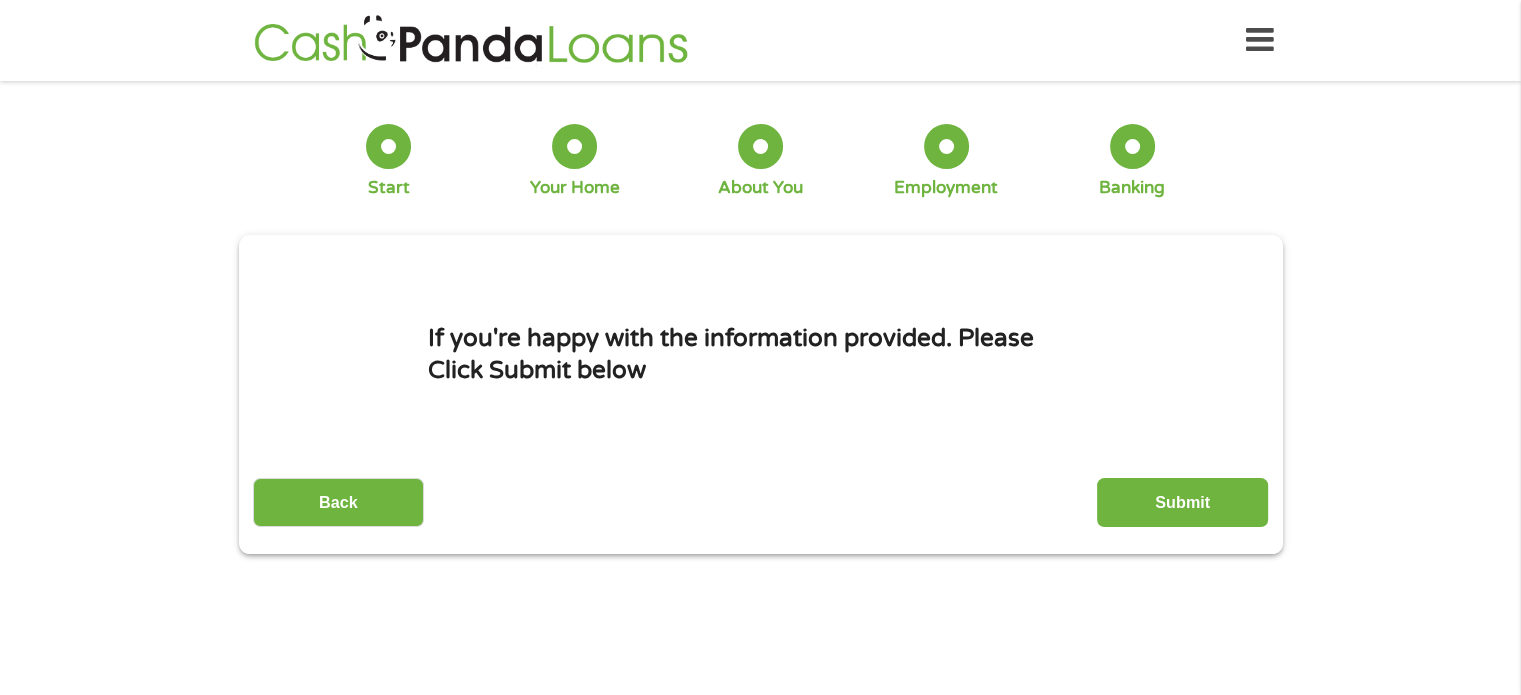 click on "Back   Submit" at bounding box center [760, 495] 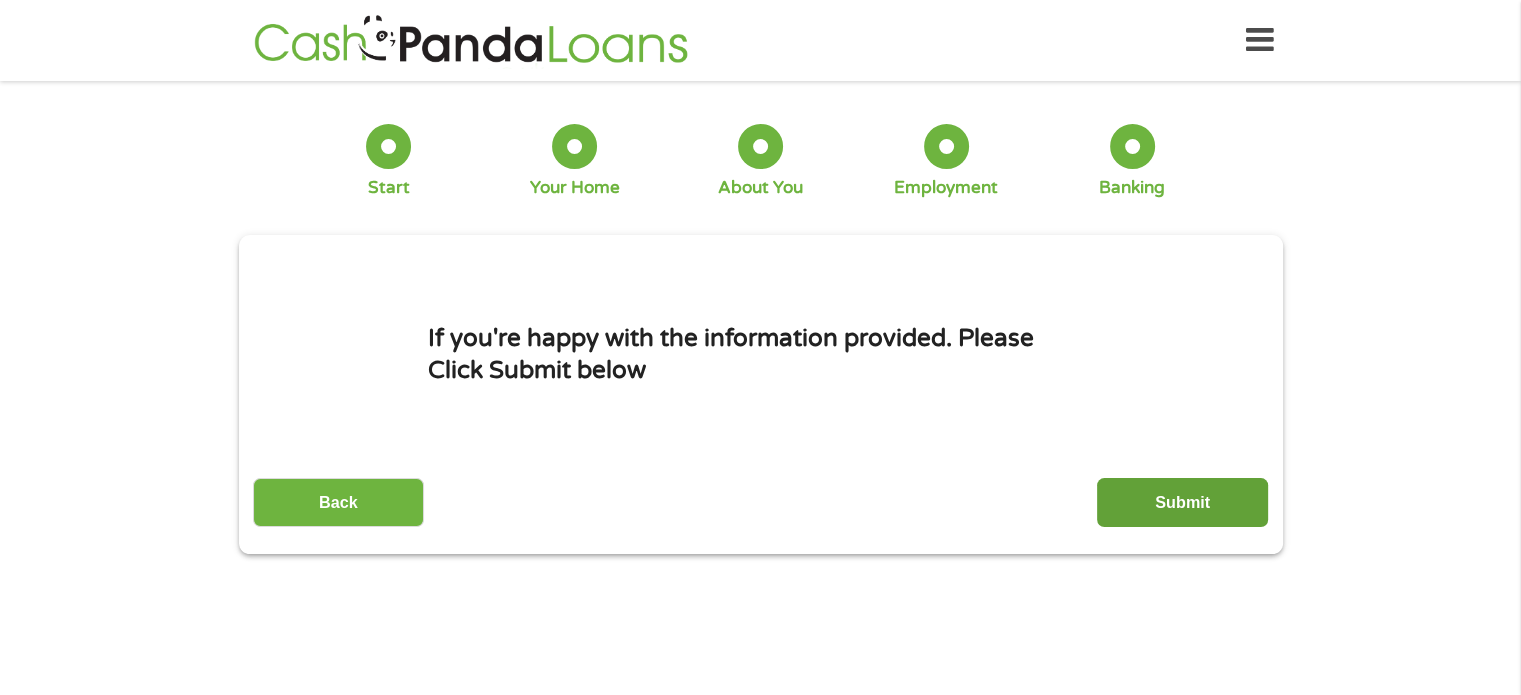 click on "Submit" at bounding box center (1182, 502) 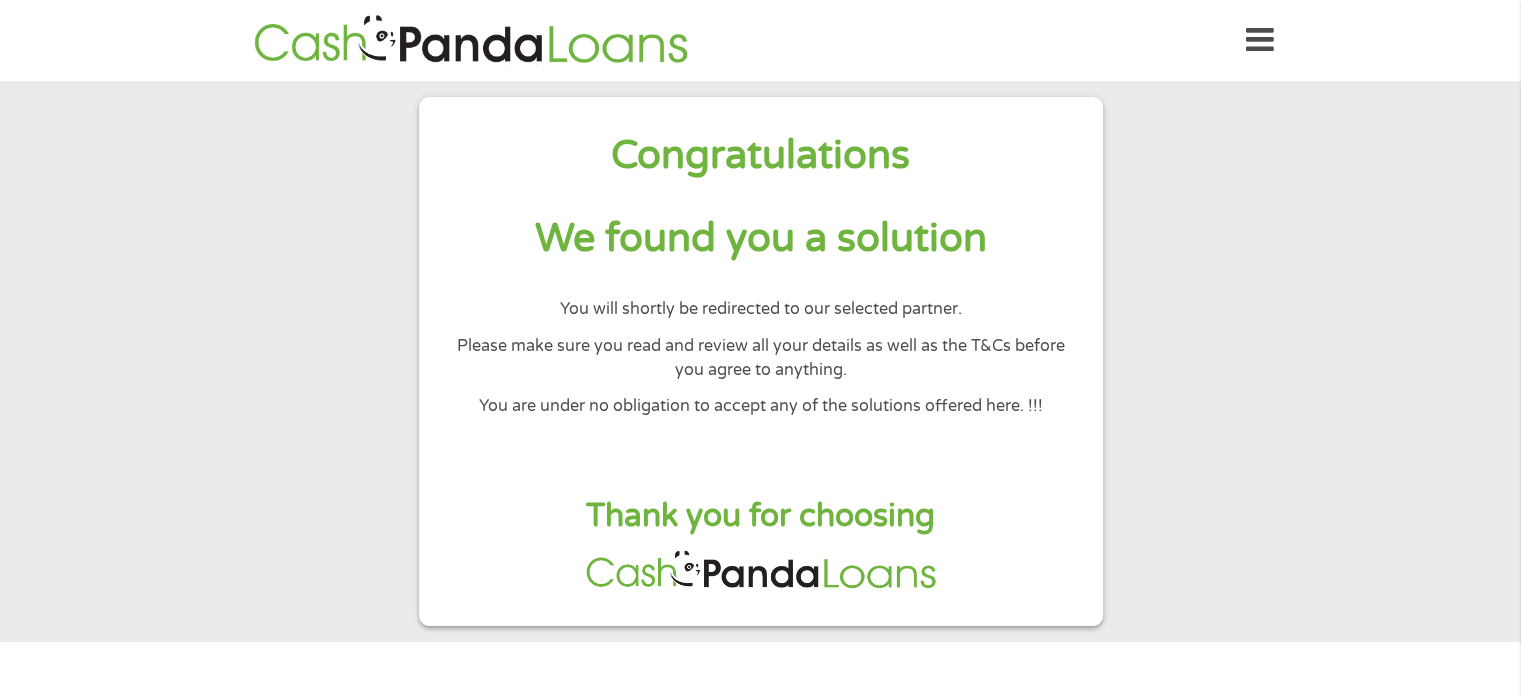 scroll, scrollTop: 123, scrollLeft: 0, axis: vertical 